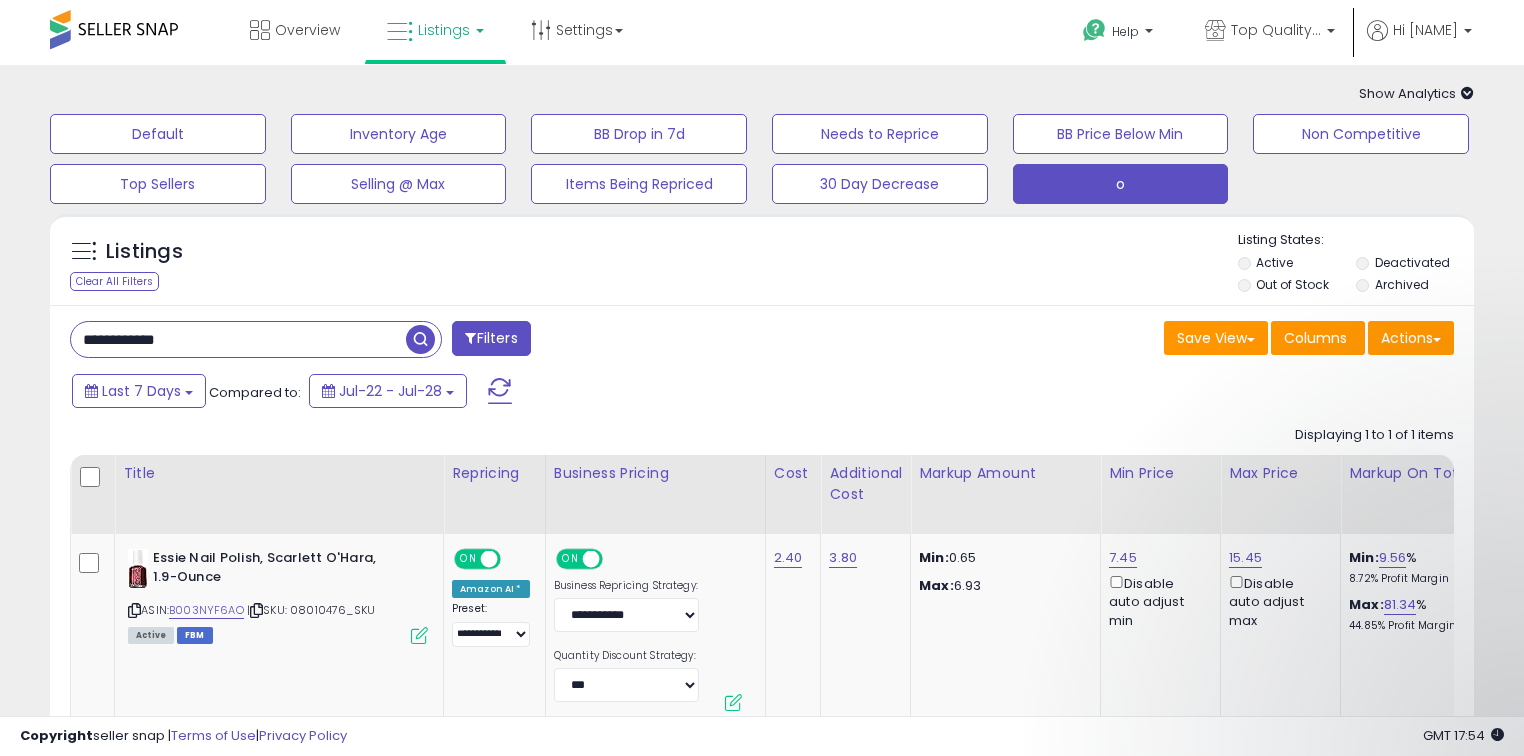 click on "**********" at bounding box center (238, 339) 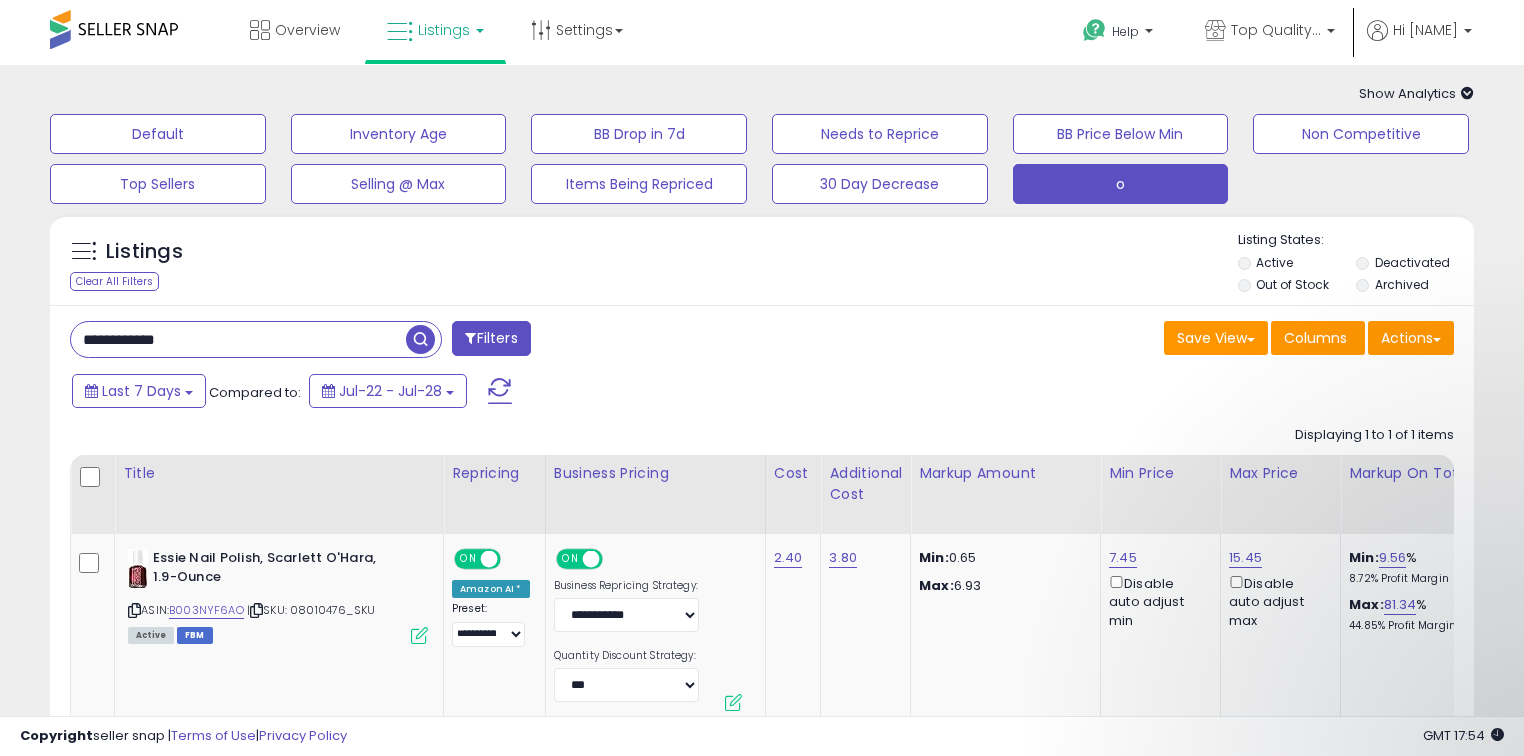 scroll, scrollTop: 0, scrollLeft: 0, axis: both 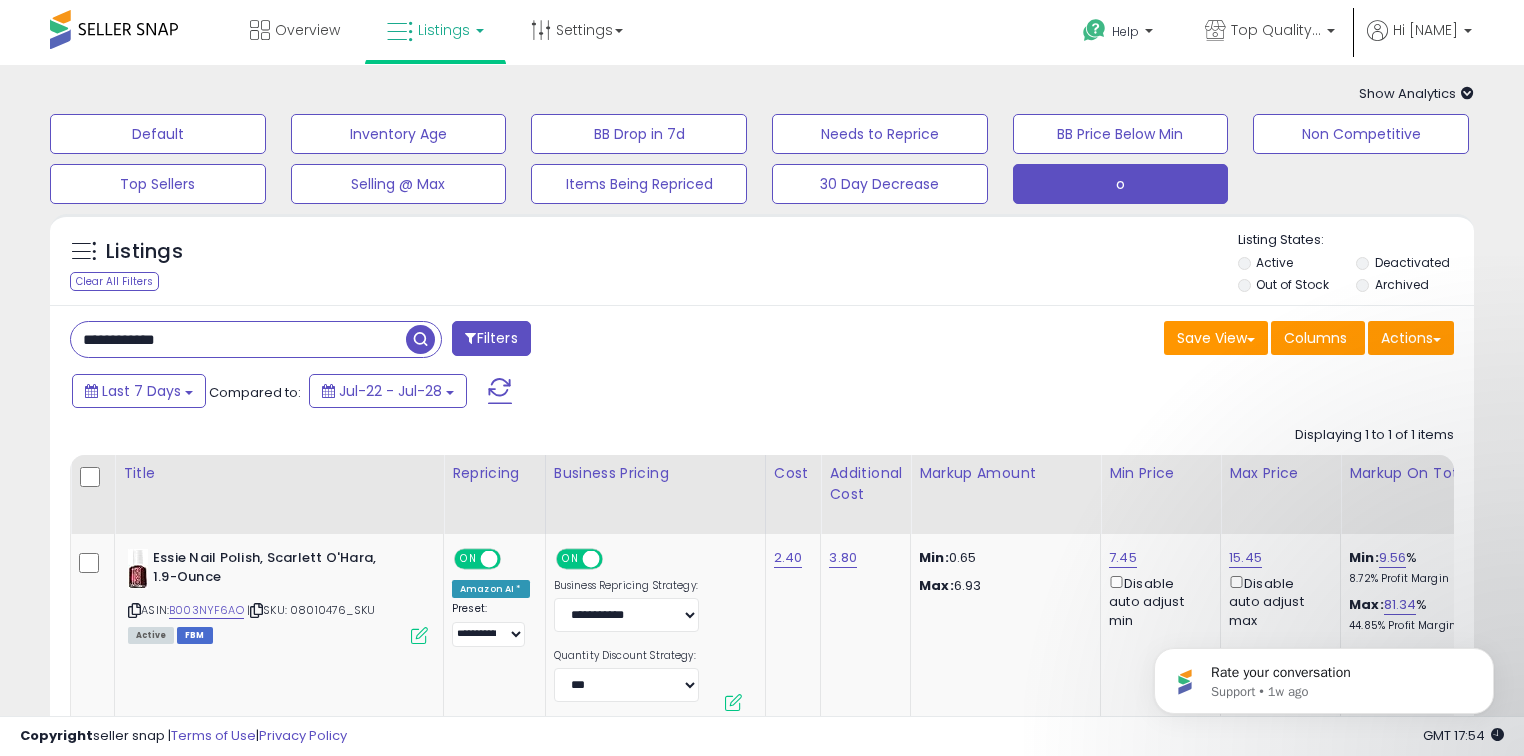 click on "**********" at bounding box center [238, 339] 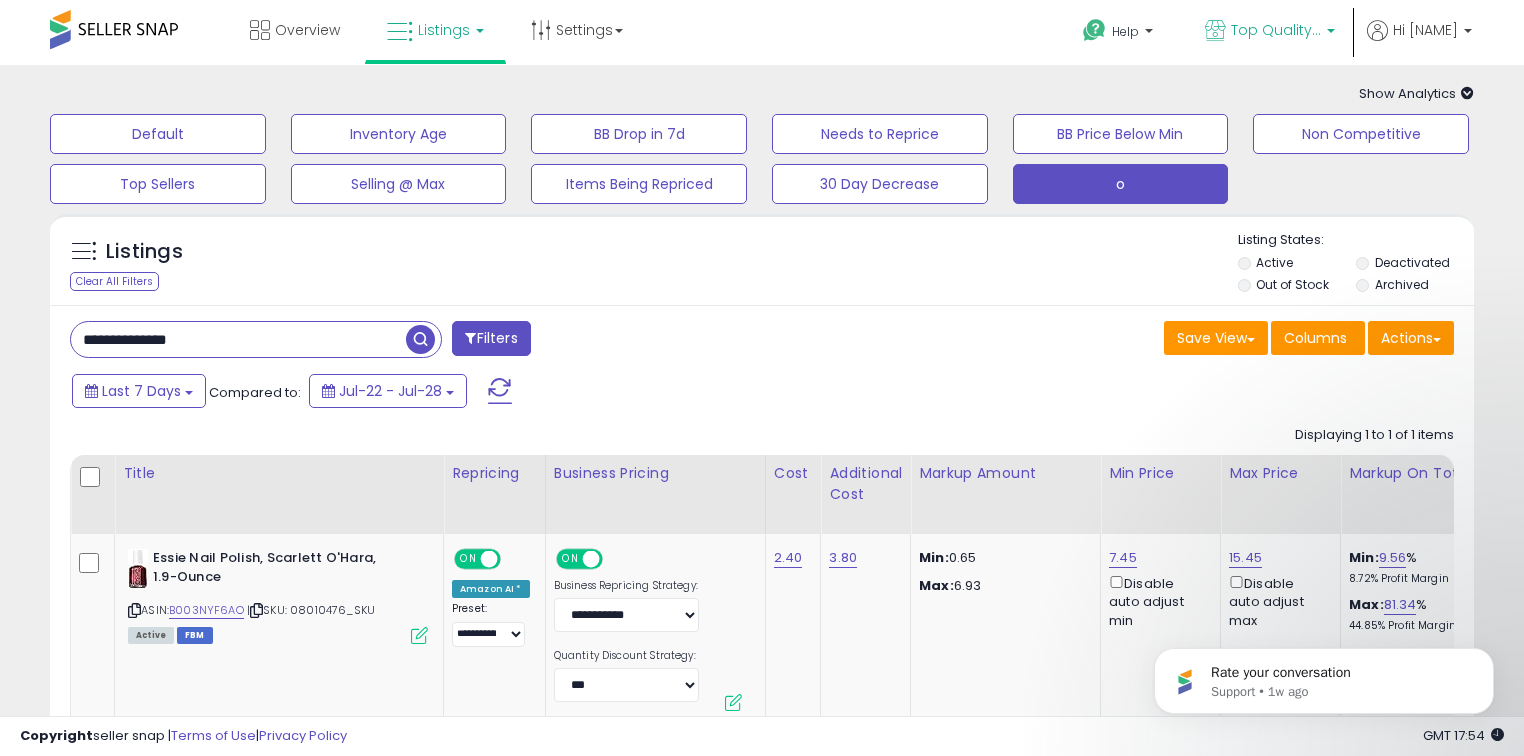 type on "**********" 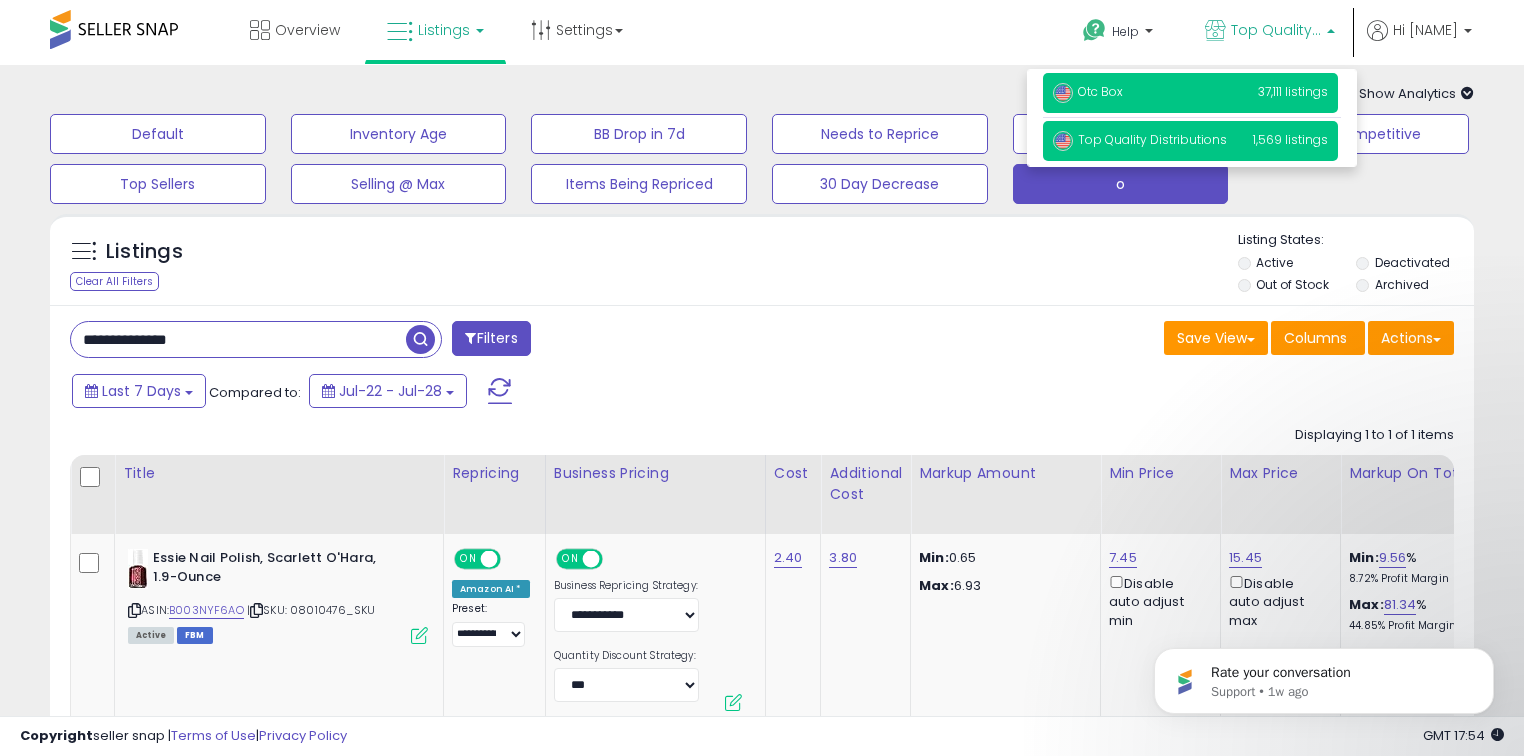 click on "Otc Box
37,111
listings" at bounding box center (1190, 93) 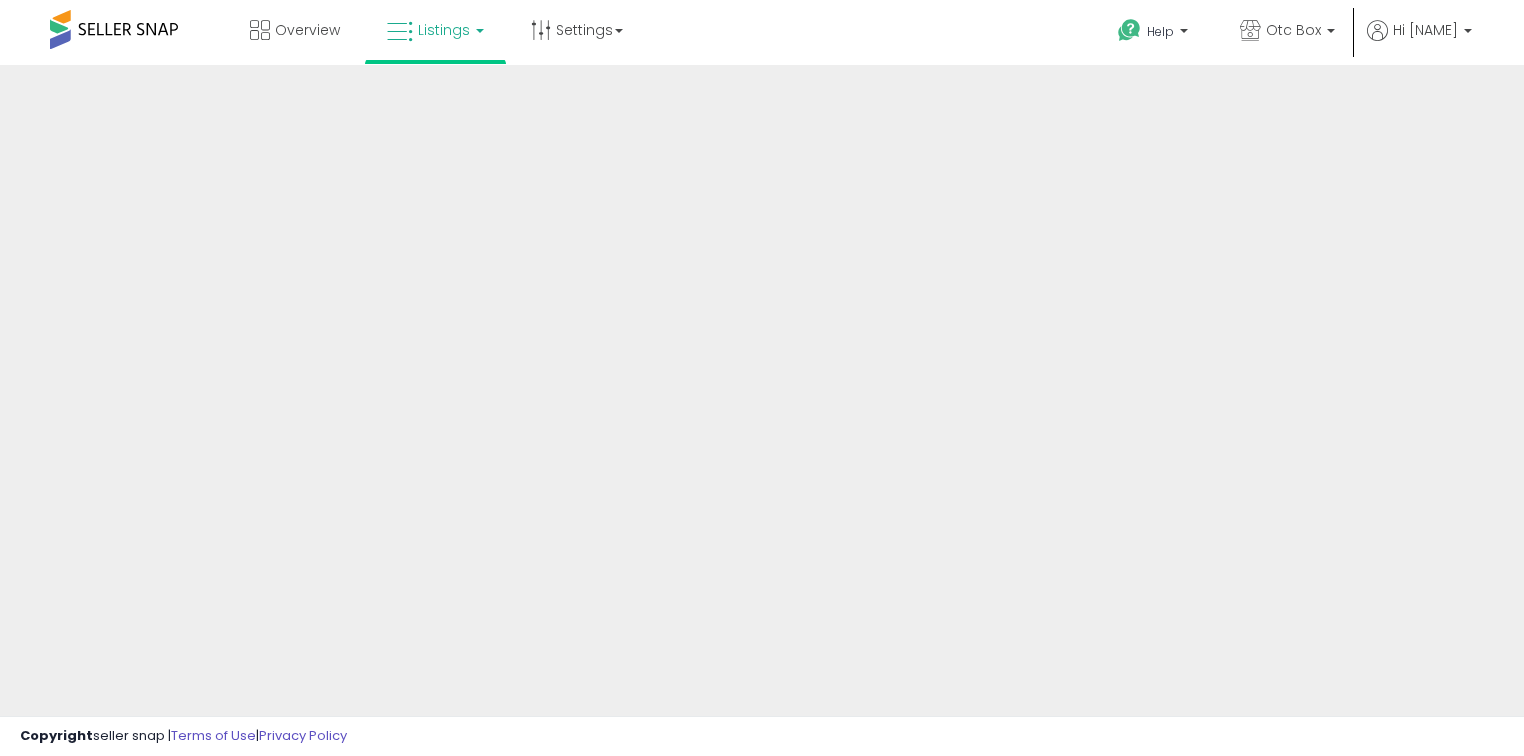 scroll, scrollTop: 0, scrollLeft: 0, axis: both 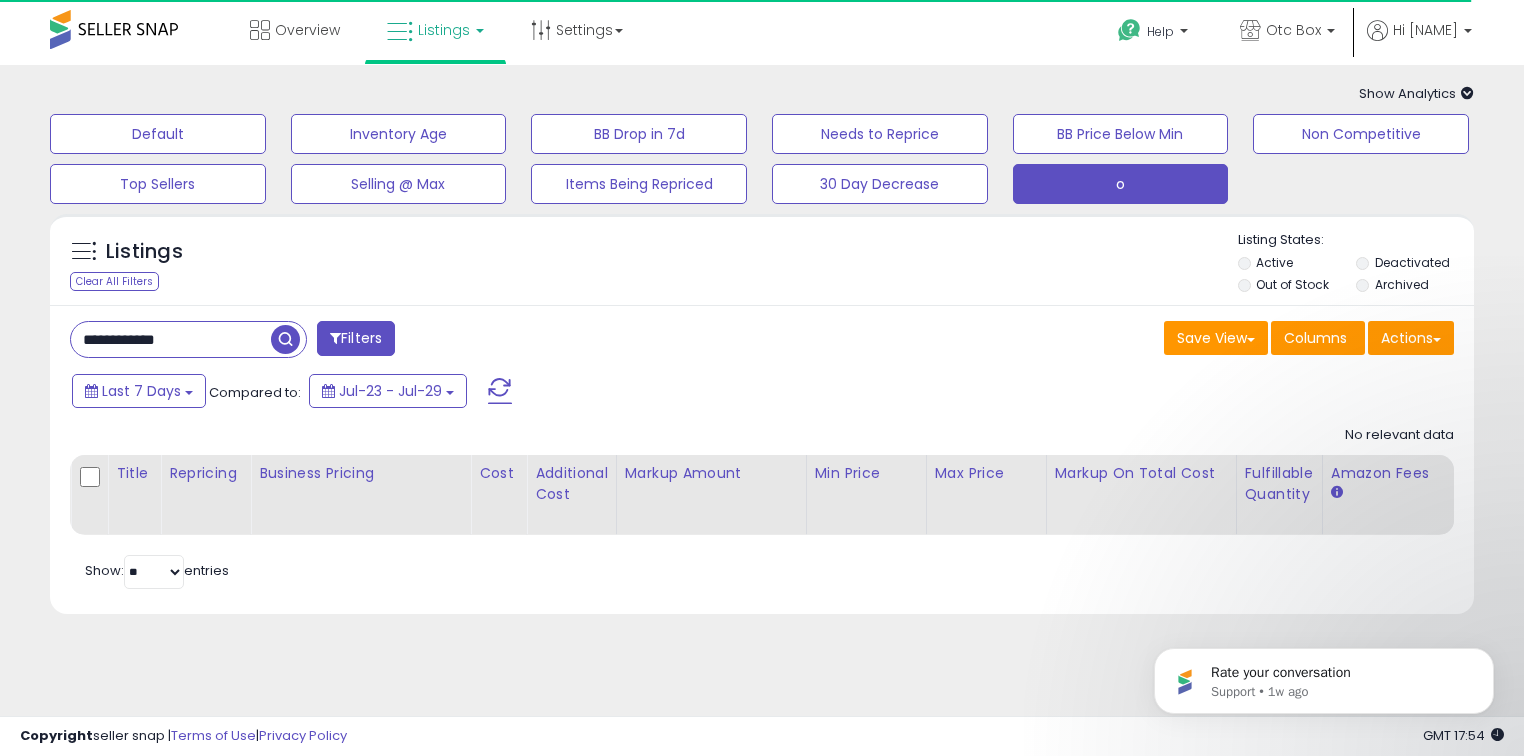 click on "**********" at bounding box center (171, 339) 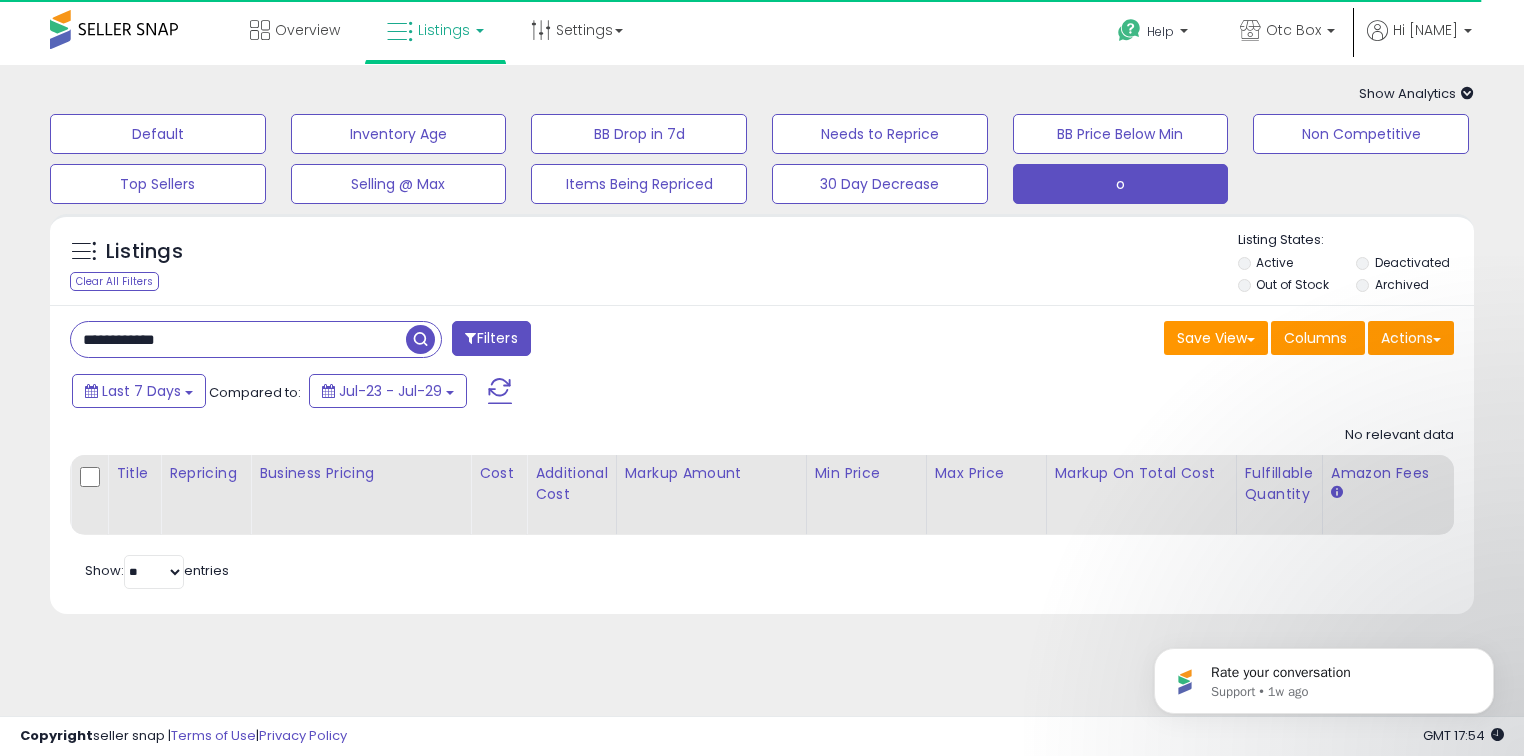 click on "**********" at bounding box center [238, 339] 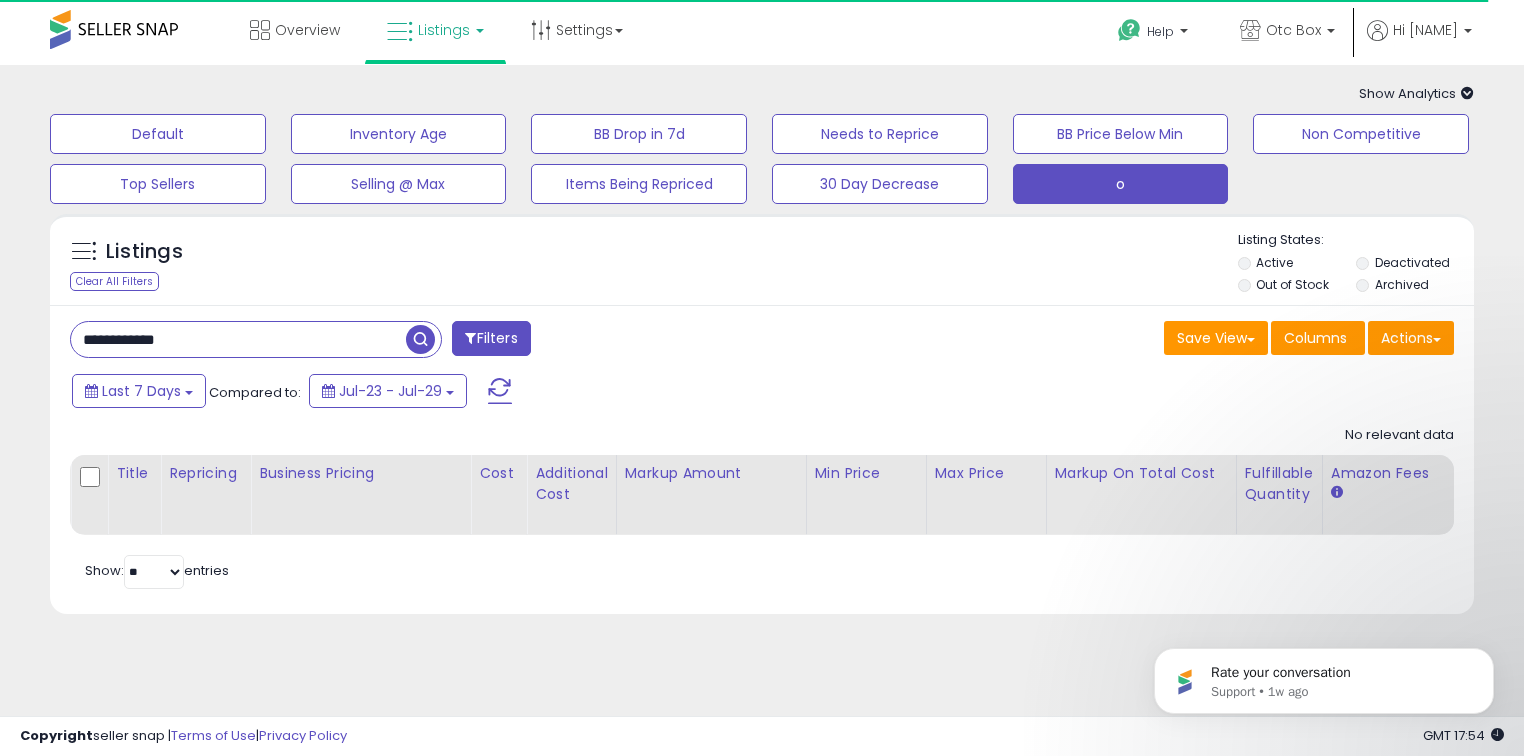 paste on "**" 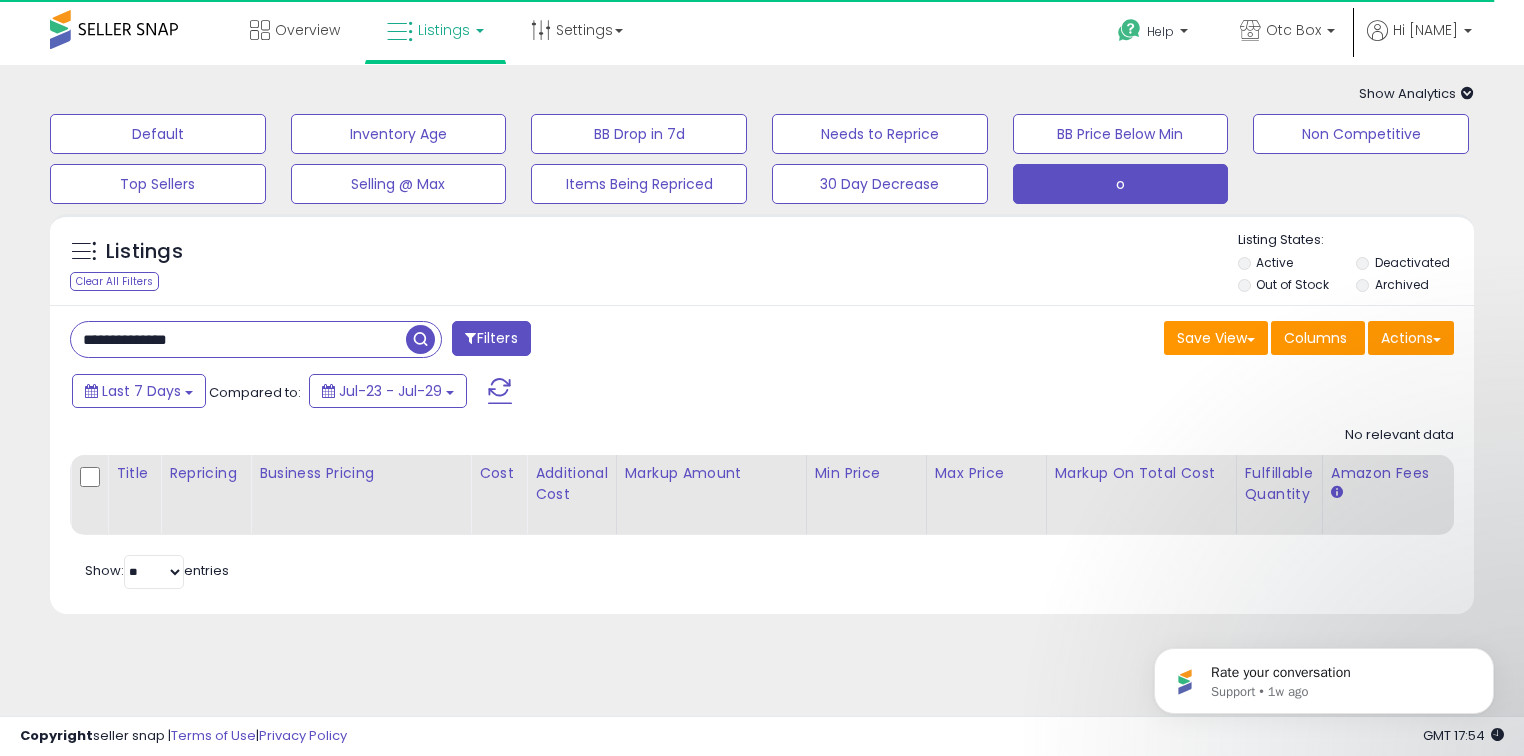 type on "**********" 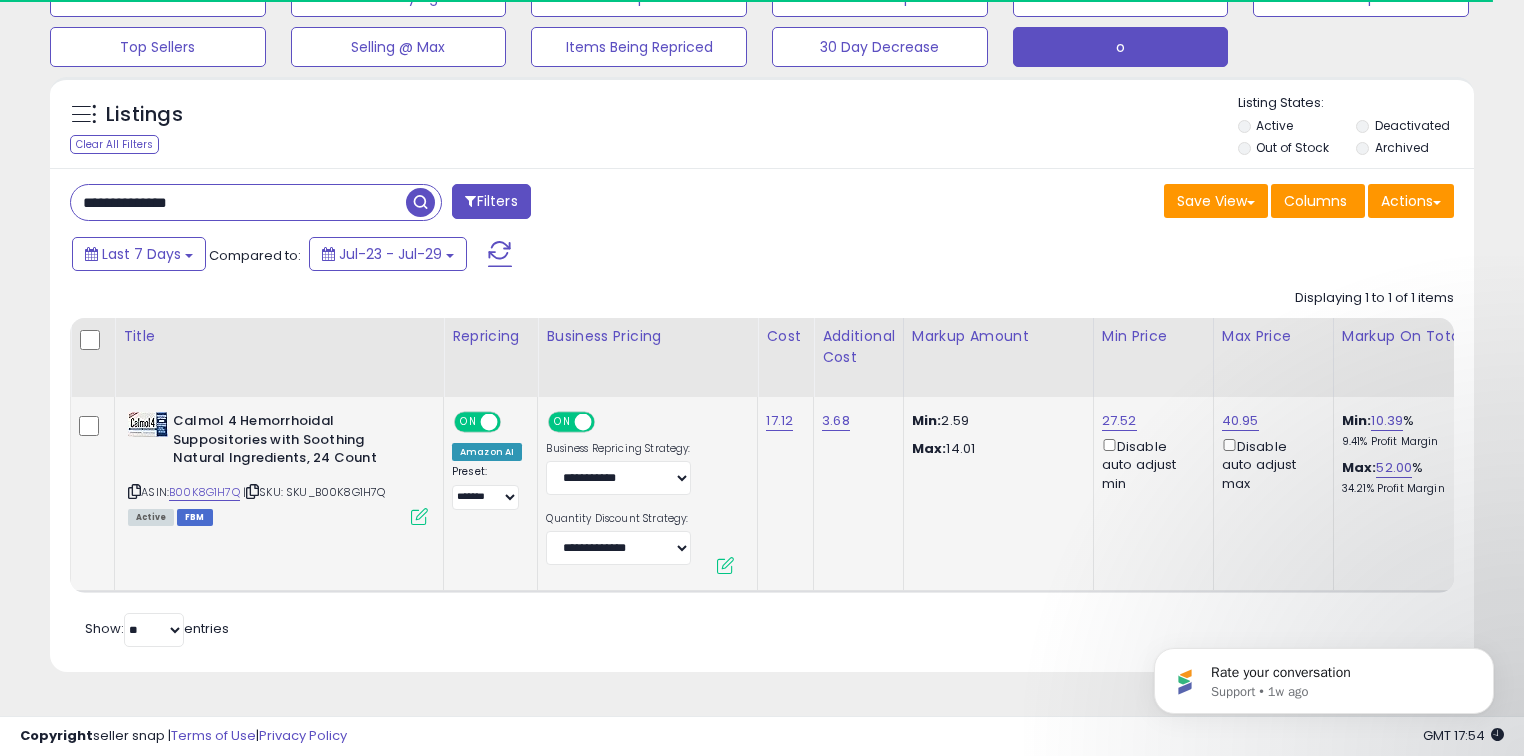 scroll, scrollTop: 140, scrollLeft: 0, axis: vertical 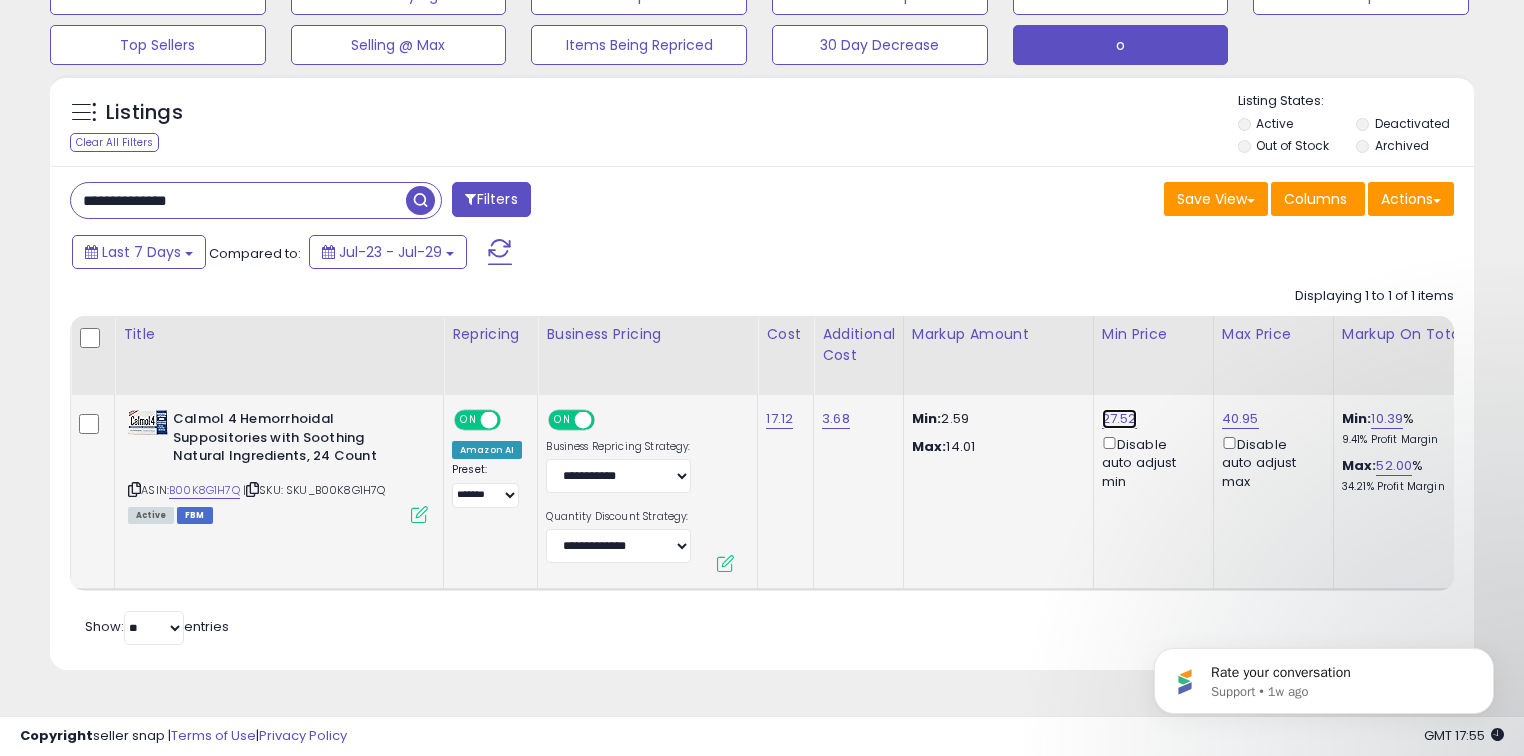 click on "27.52" at bounding box center (1119, 419) 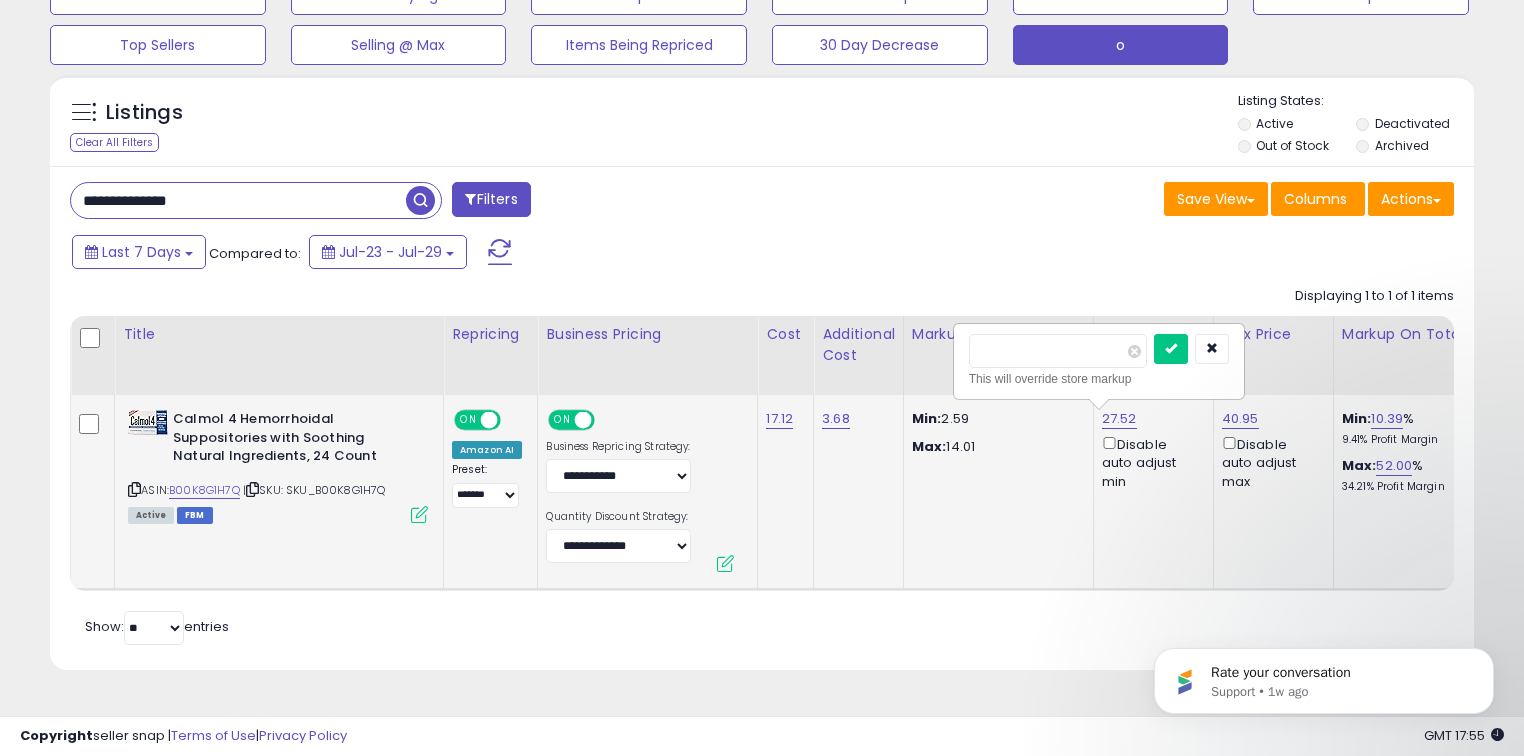 type on "*****" 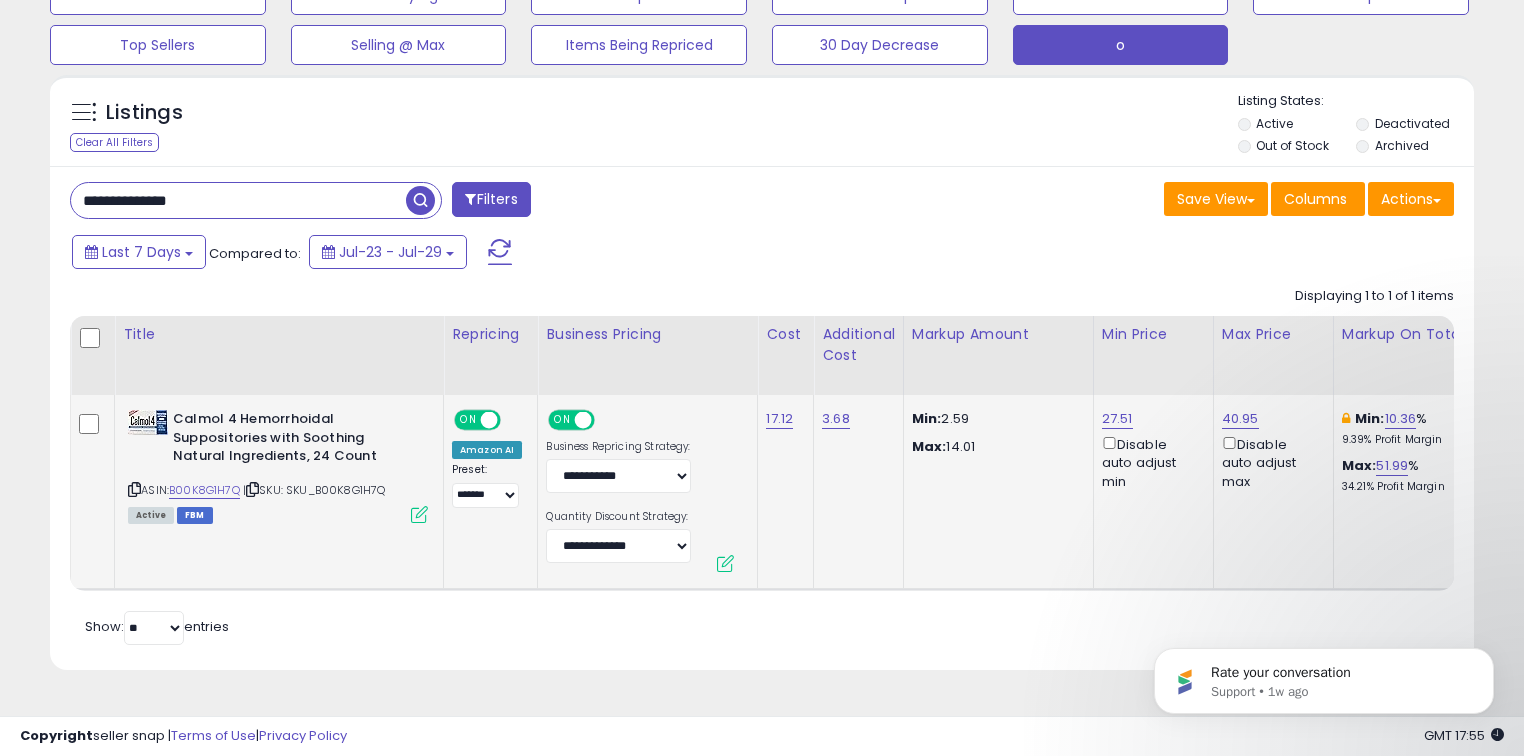 click on "**********" at bounding box center (238, 200) 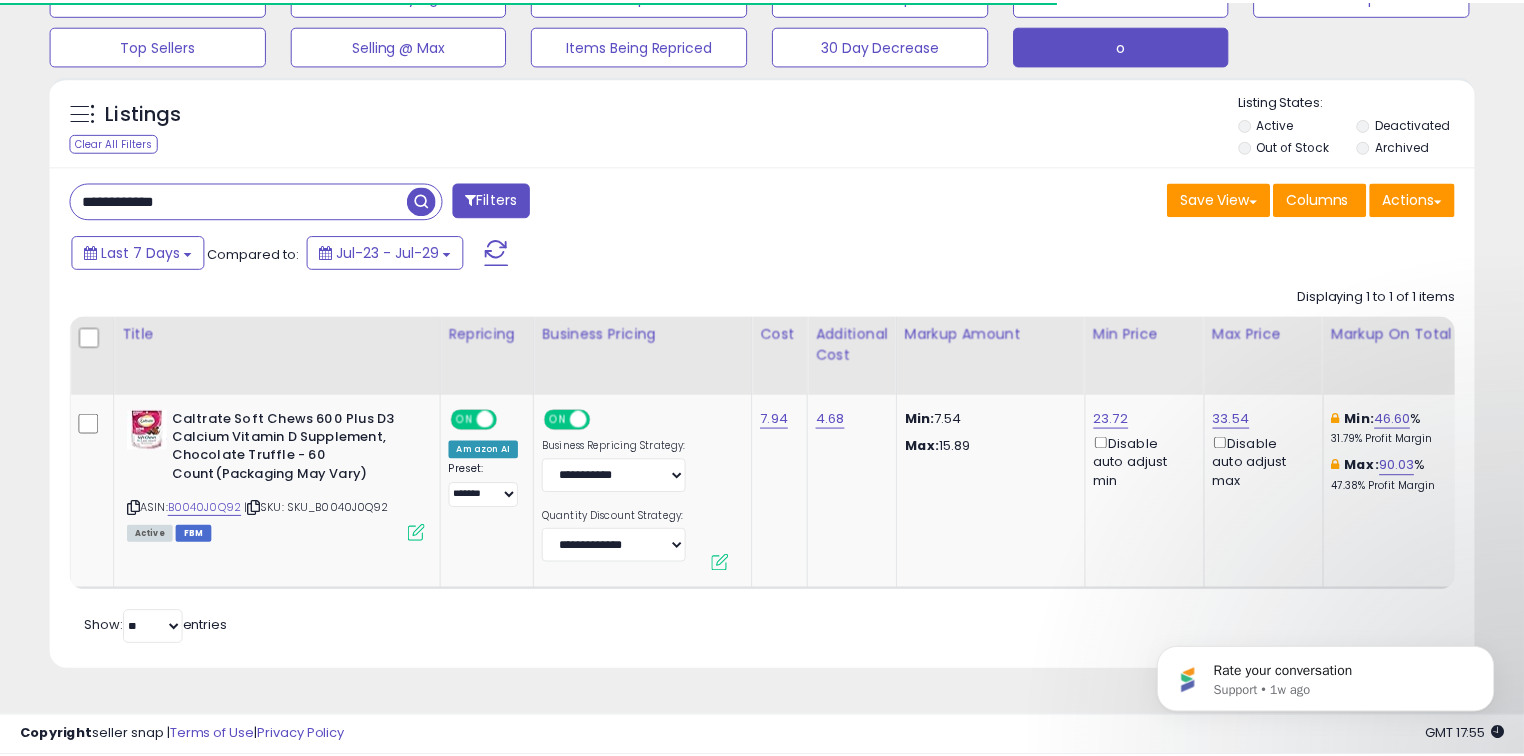 scroll, scrollTop: 140, scrollLeft: 0, axis: vertical 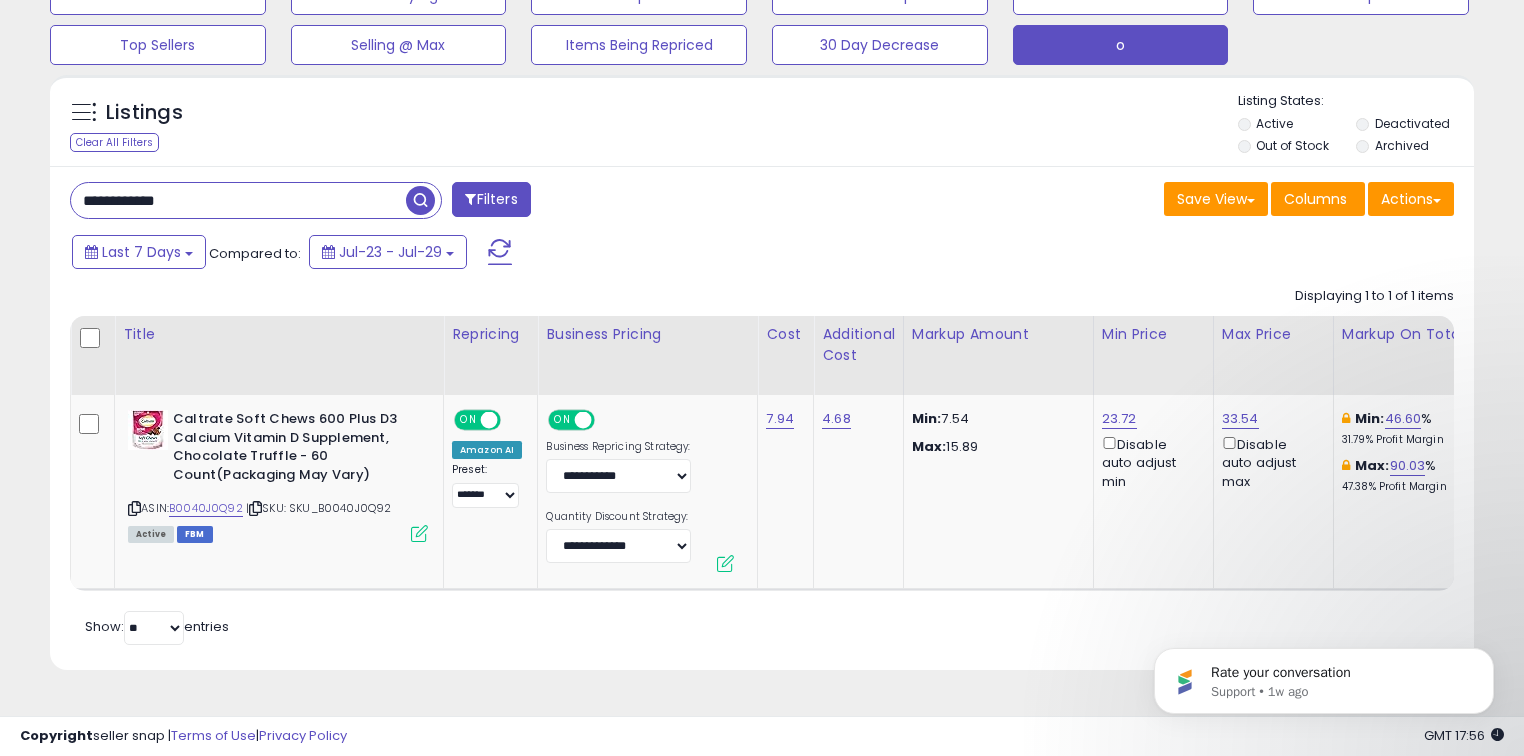click on "**********" at bounding box center [238, 200] 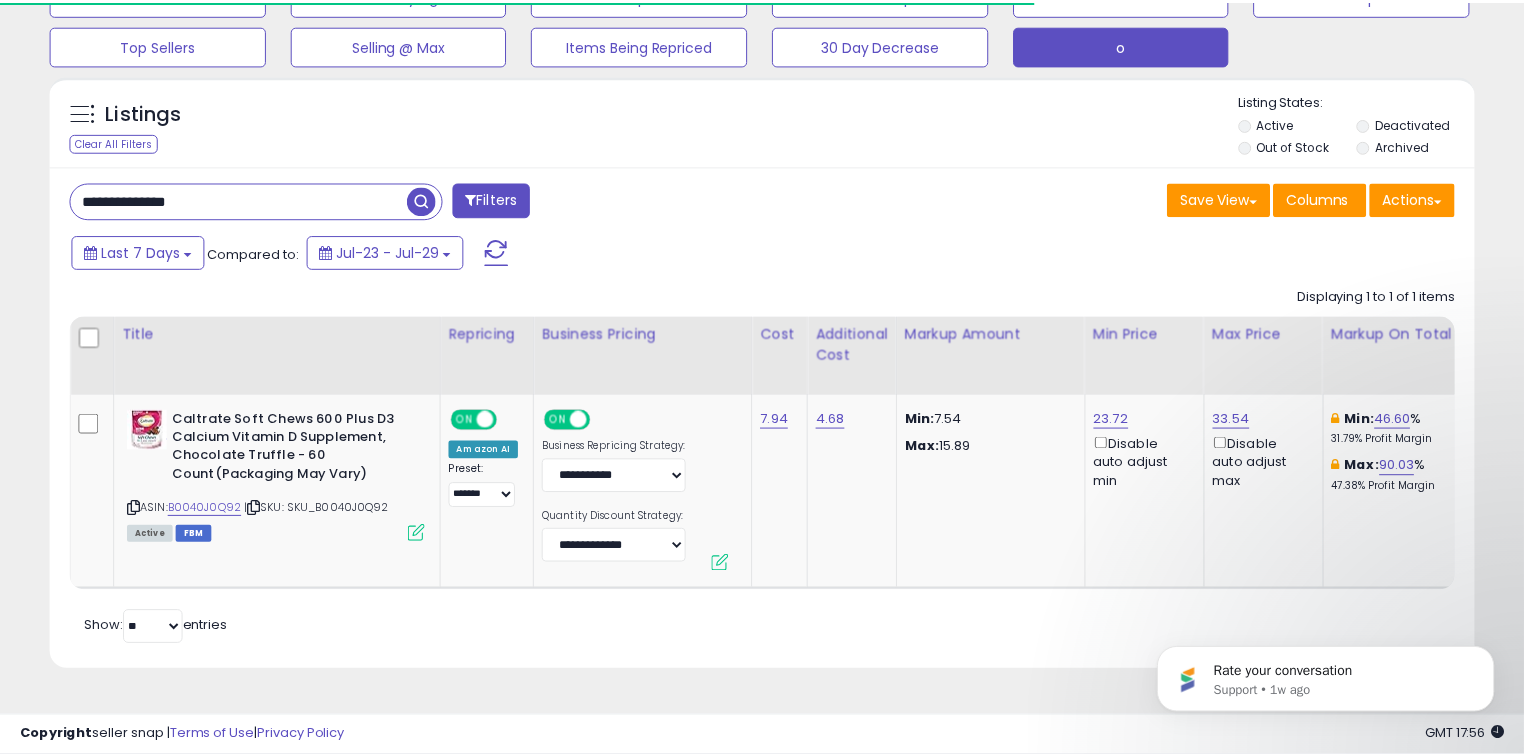 scroll, scrollTop: 140, scrollLeft: 0, axis: vertical 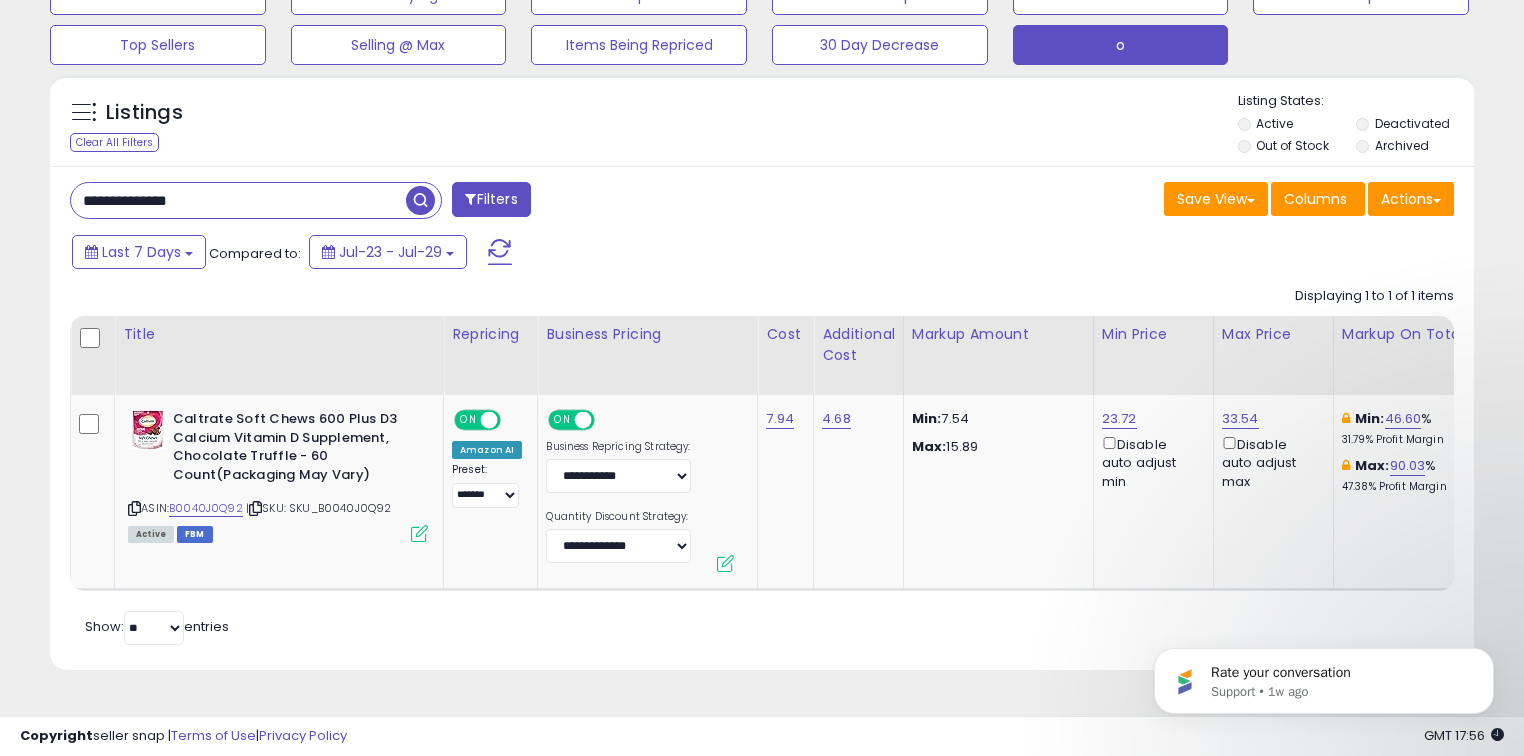drag, startPoint x: 510, startPoint y: 585, endPoint x: 599, endPoint y: 592, distance: 89.27486 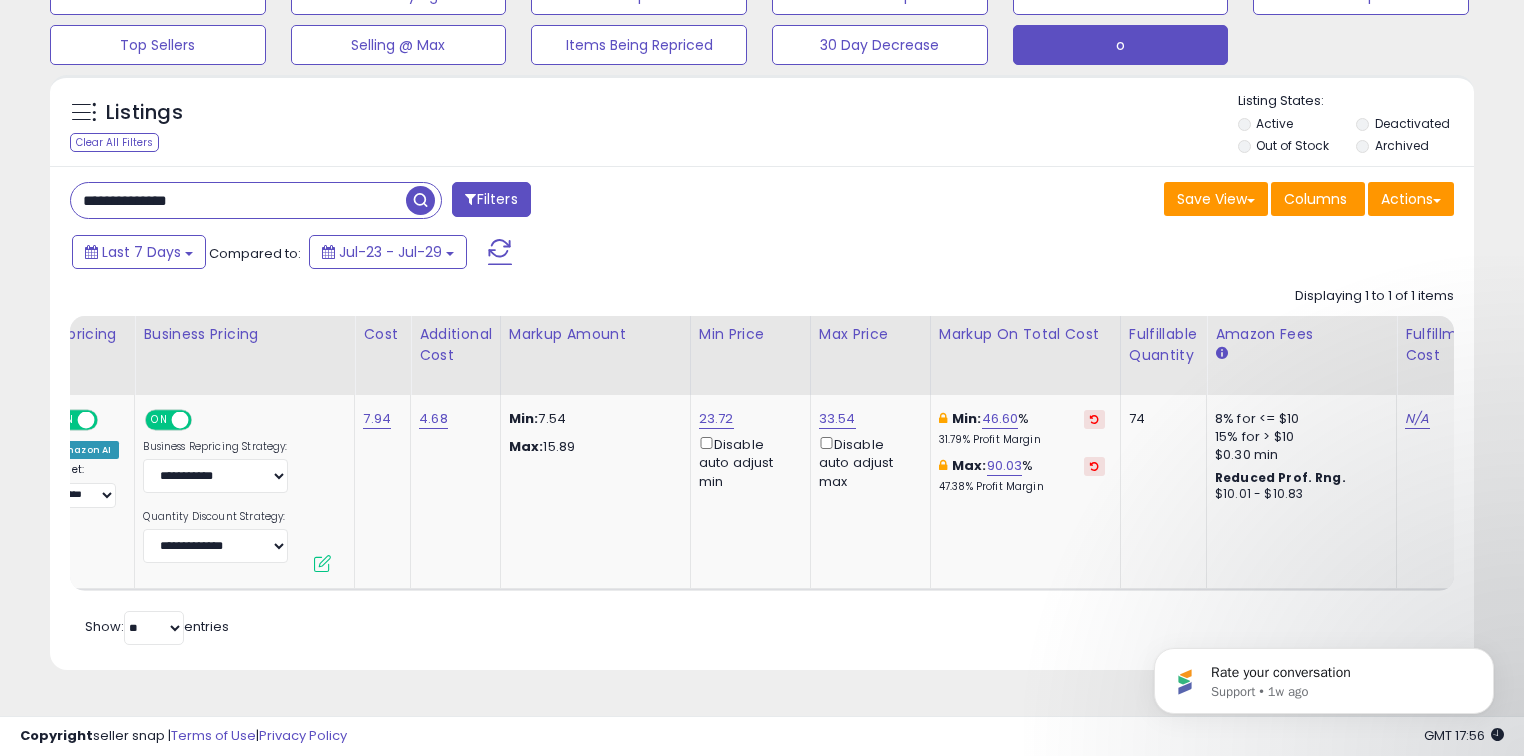 scroll, scrollTop: 0, scrollLeft: 0, axis: both 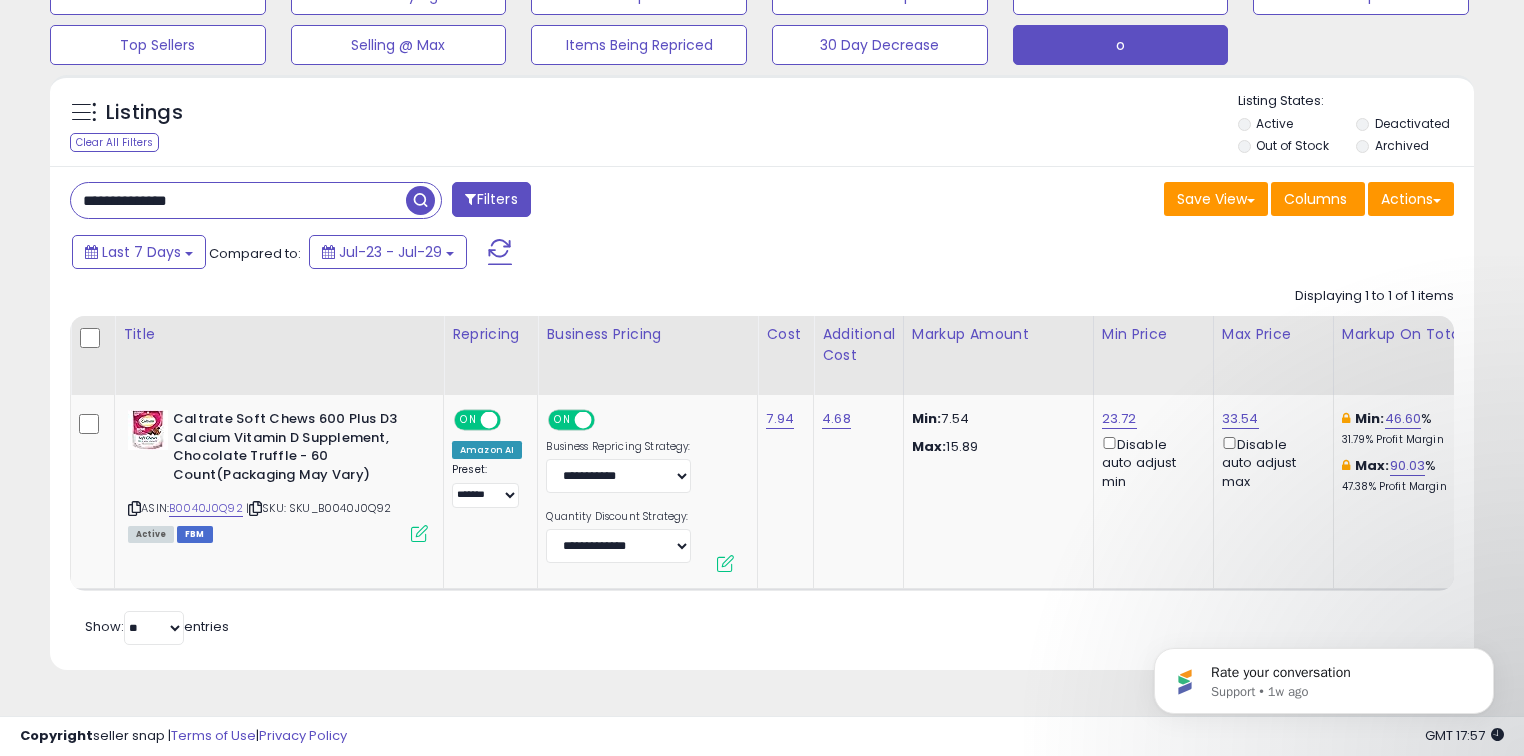 click on "**********" at bounding box center [238, 200] 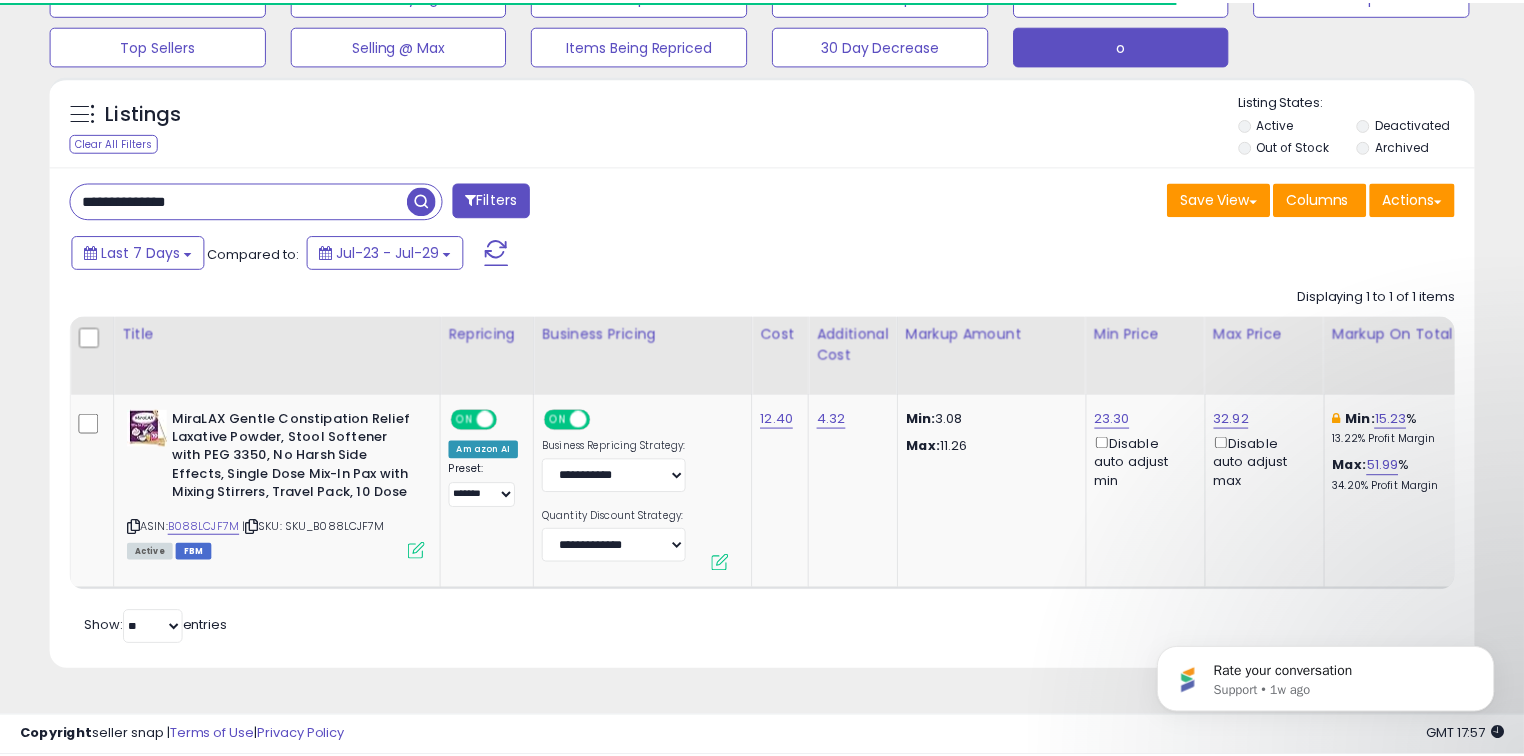 scroll, scrollTop: 140, scrollLeft: 0, axis: vertical 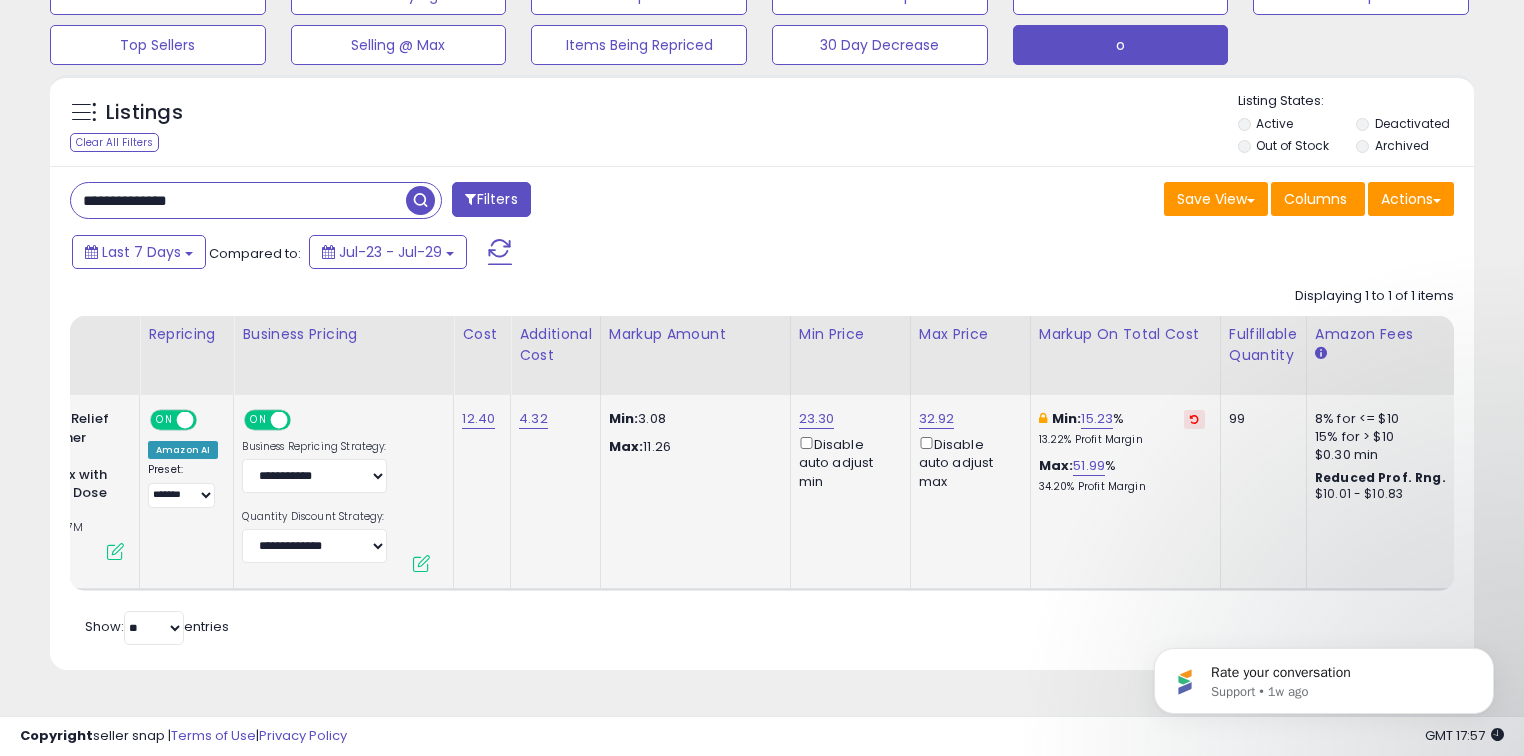 click at bounding box center [1194, 419] 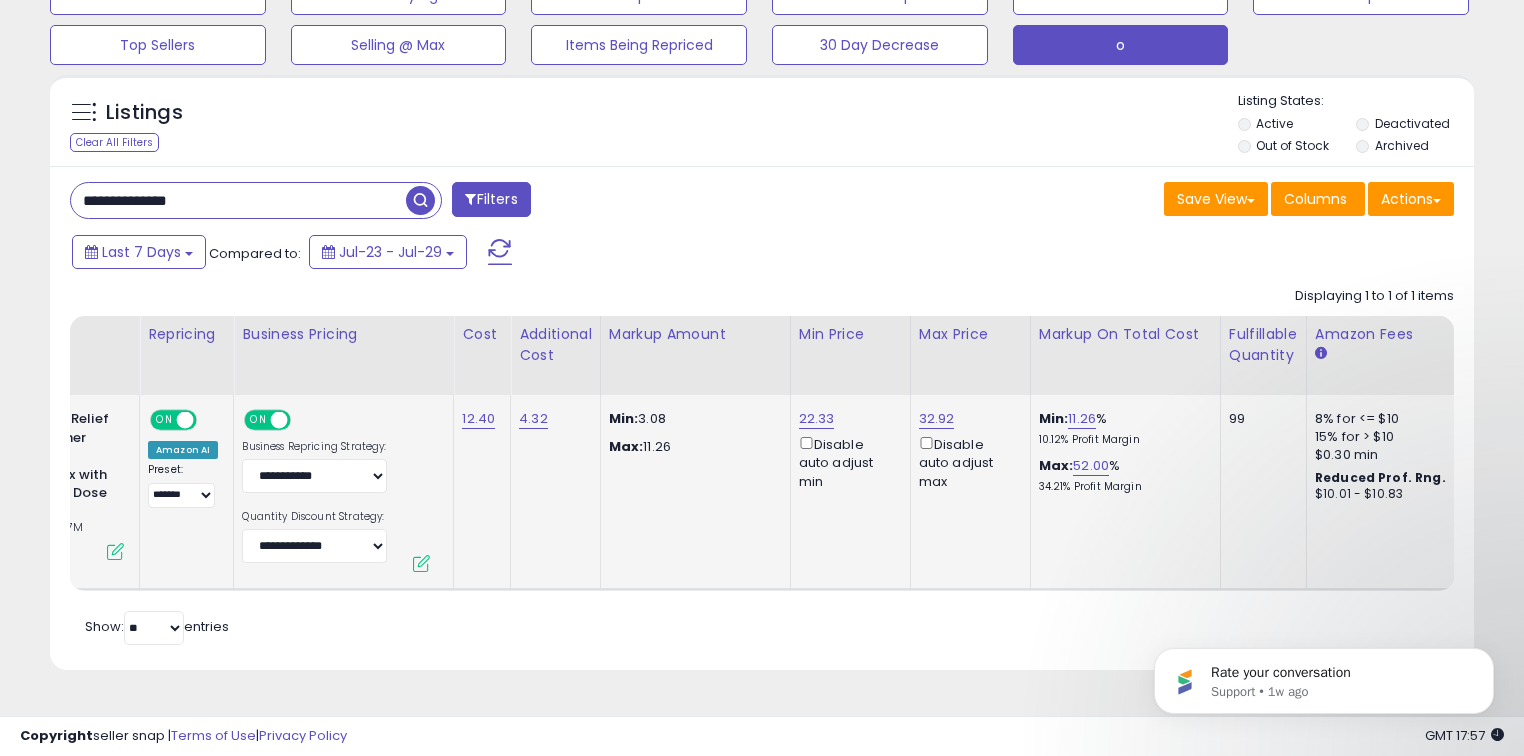 scroll, scrollTop: 0, scrollLeft: 0, axis: both 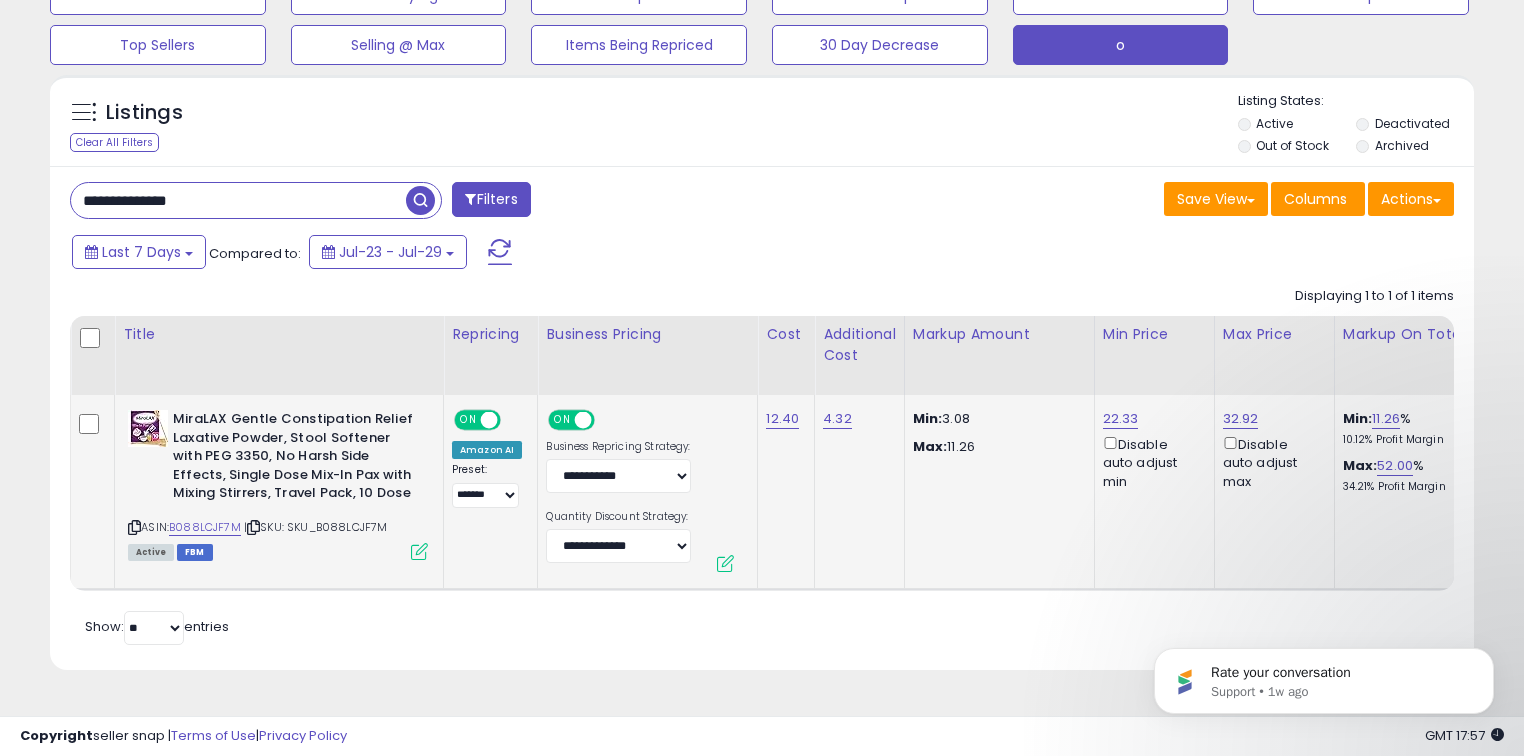 click at bounding box center (500, 252) 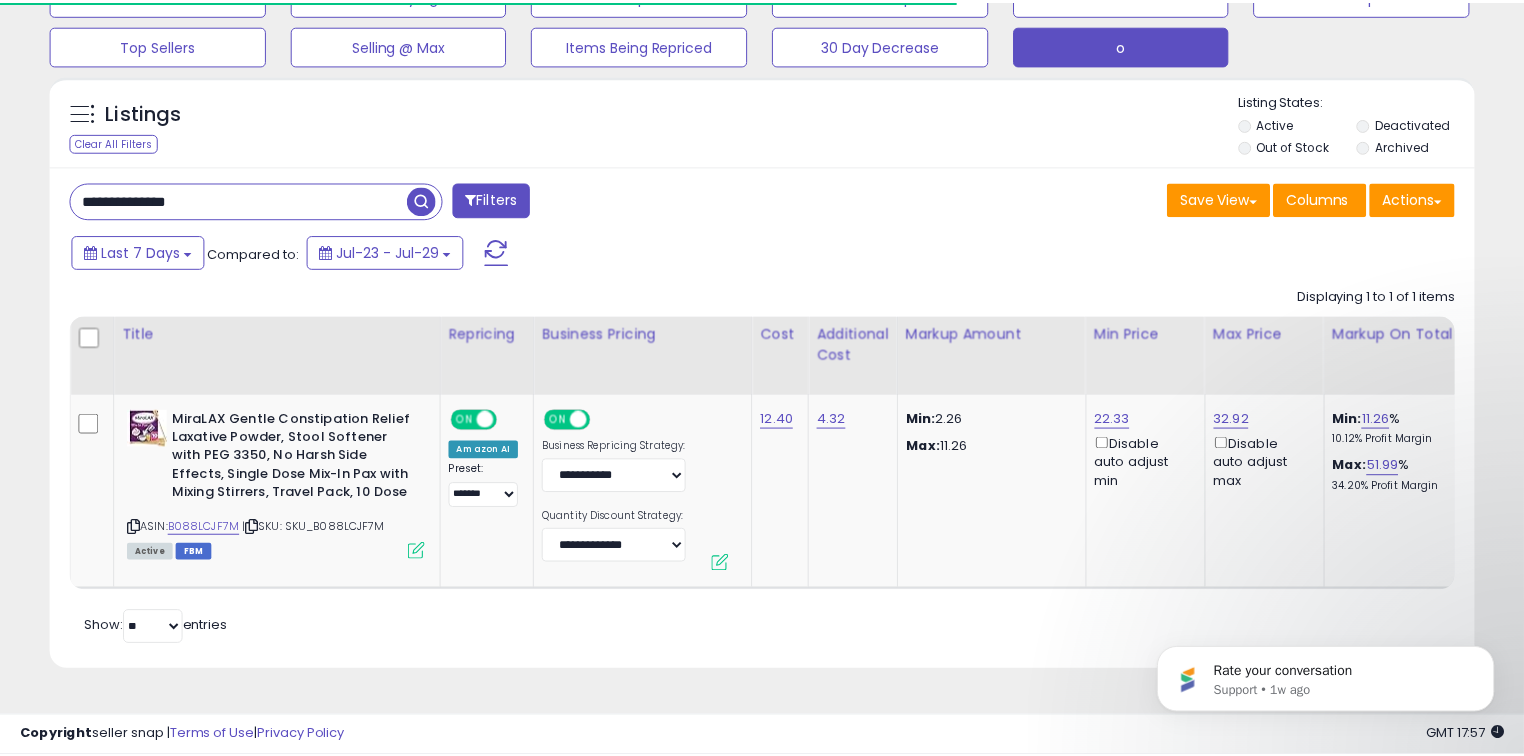 scroll, scrollTop: 140, scrollLeft: 0, axis: vertical 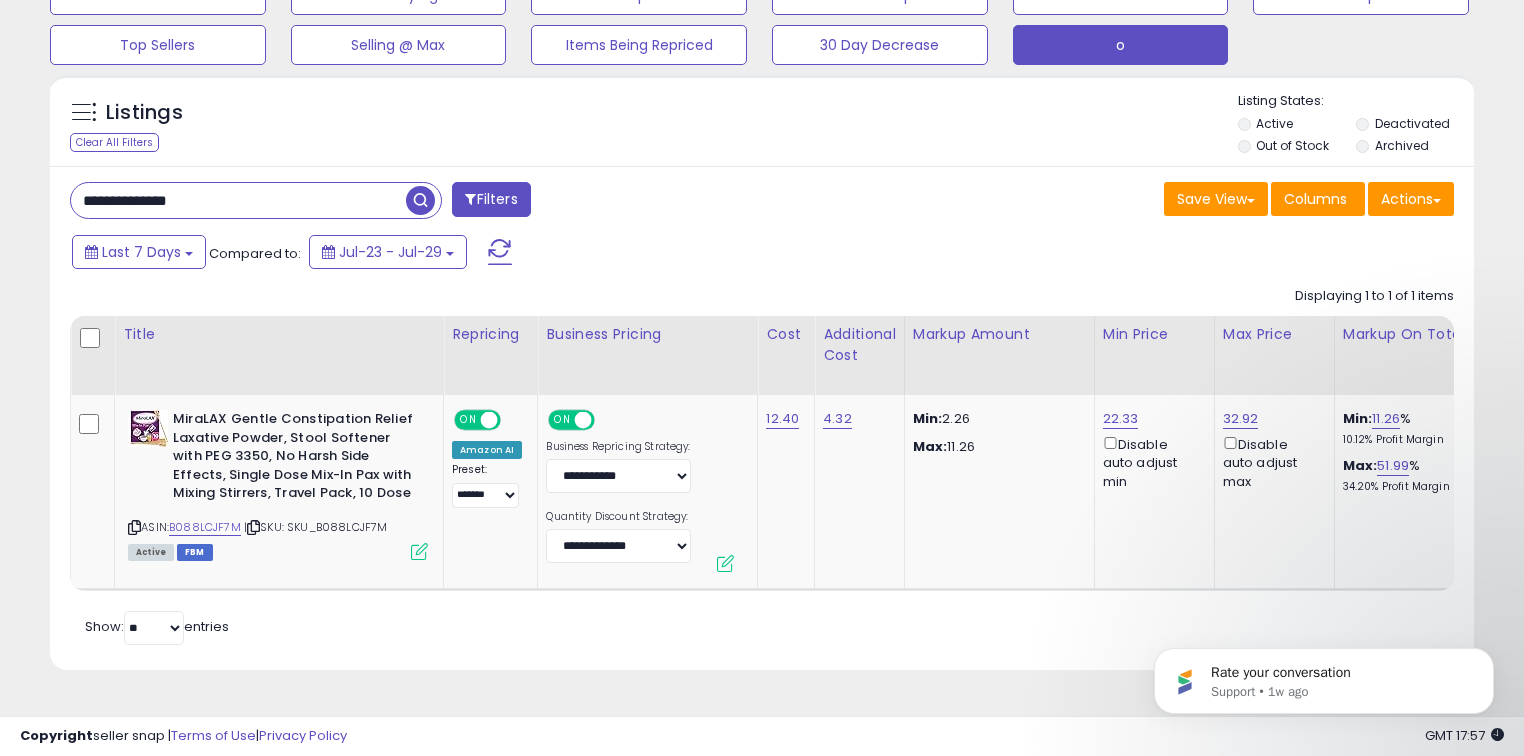 click on "**********" at bounding box center (238, 200) 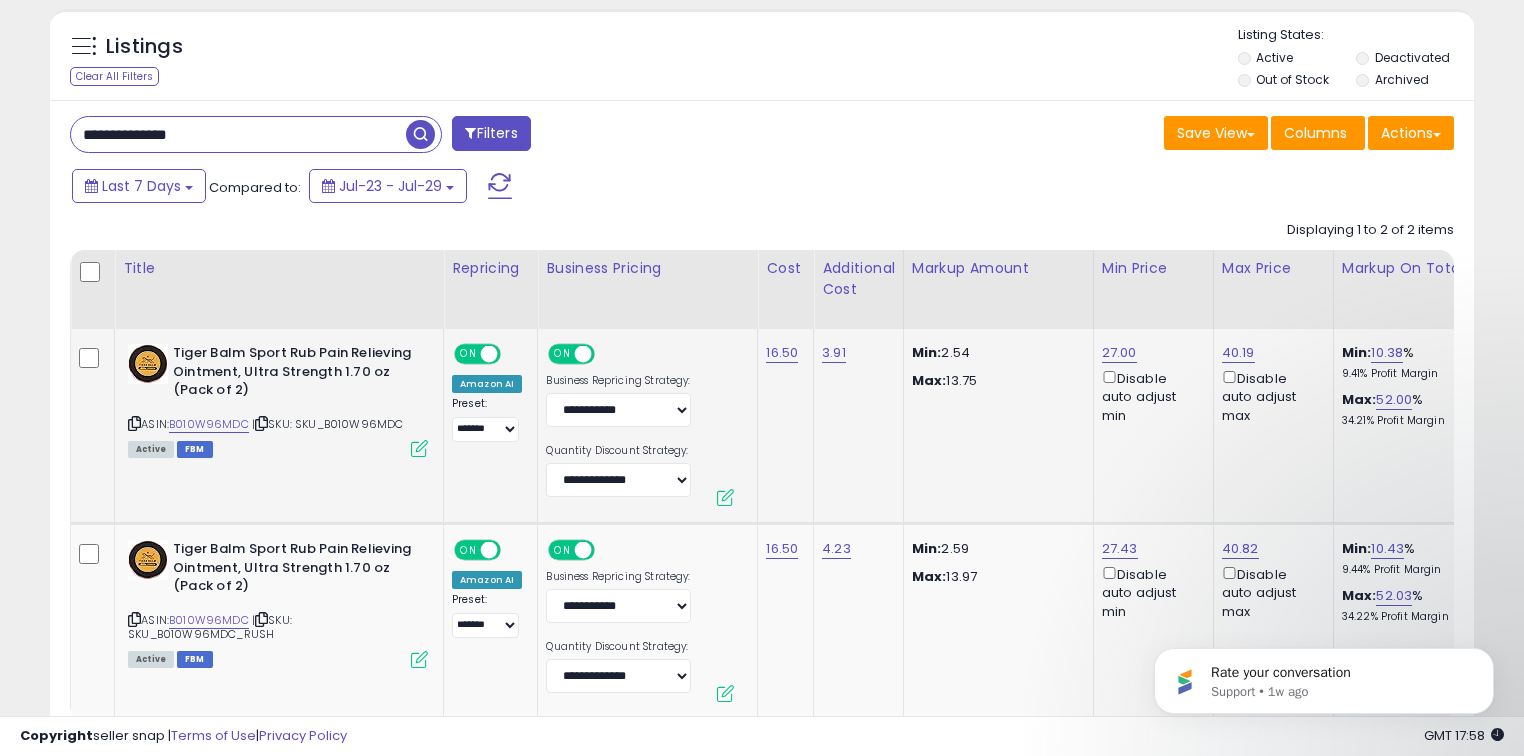 scroll, scrollTop: 335, scrollLeft: 0, axis: vertical 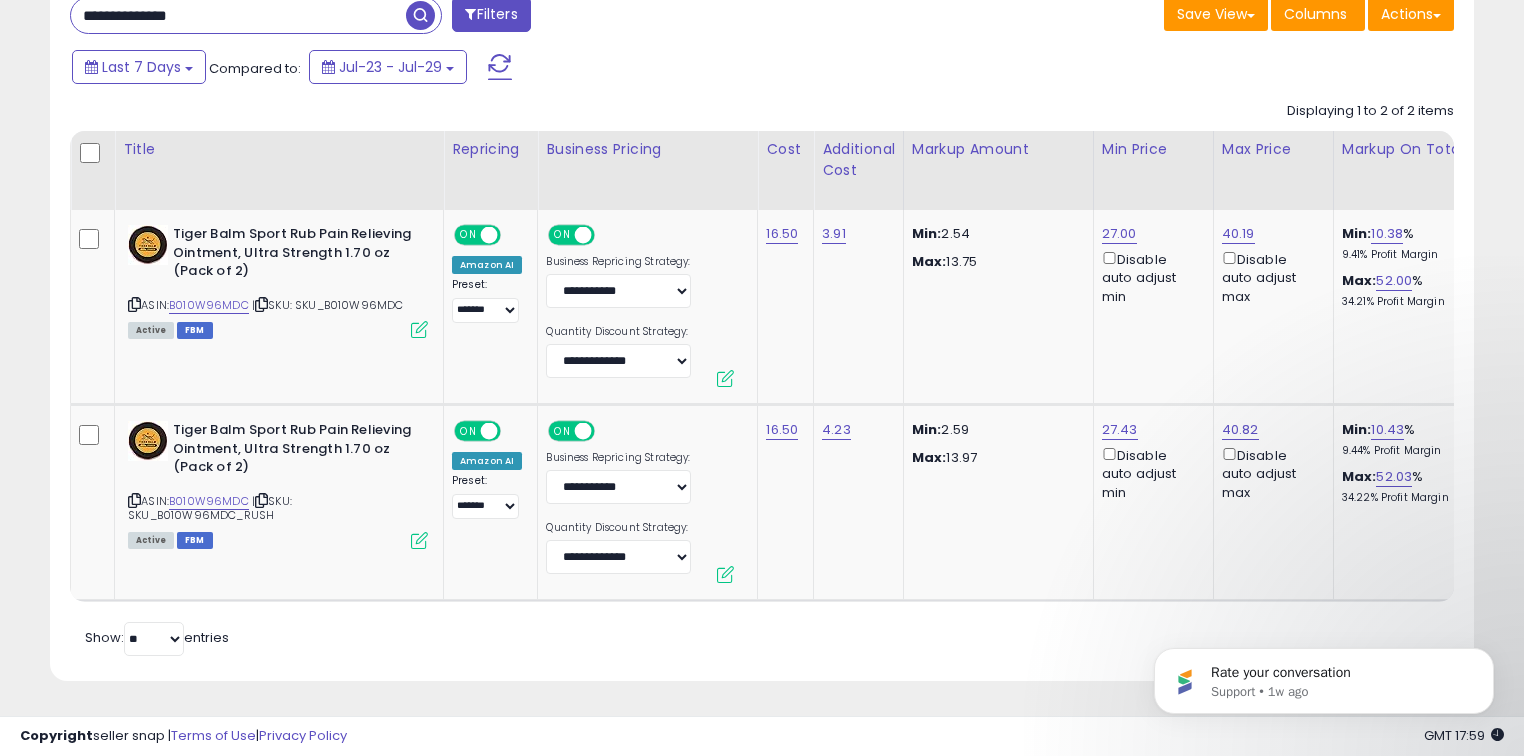 click on "**********" at bounding box center [238, 15] 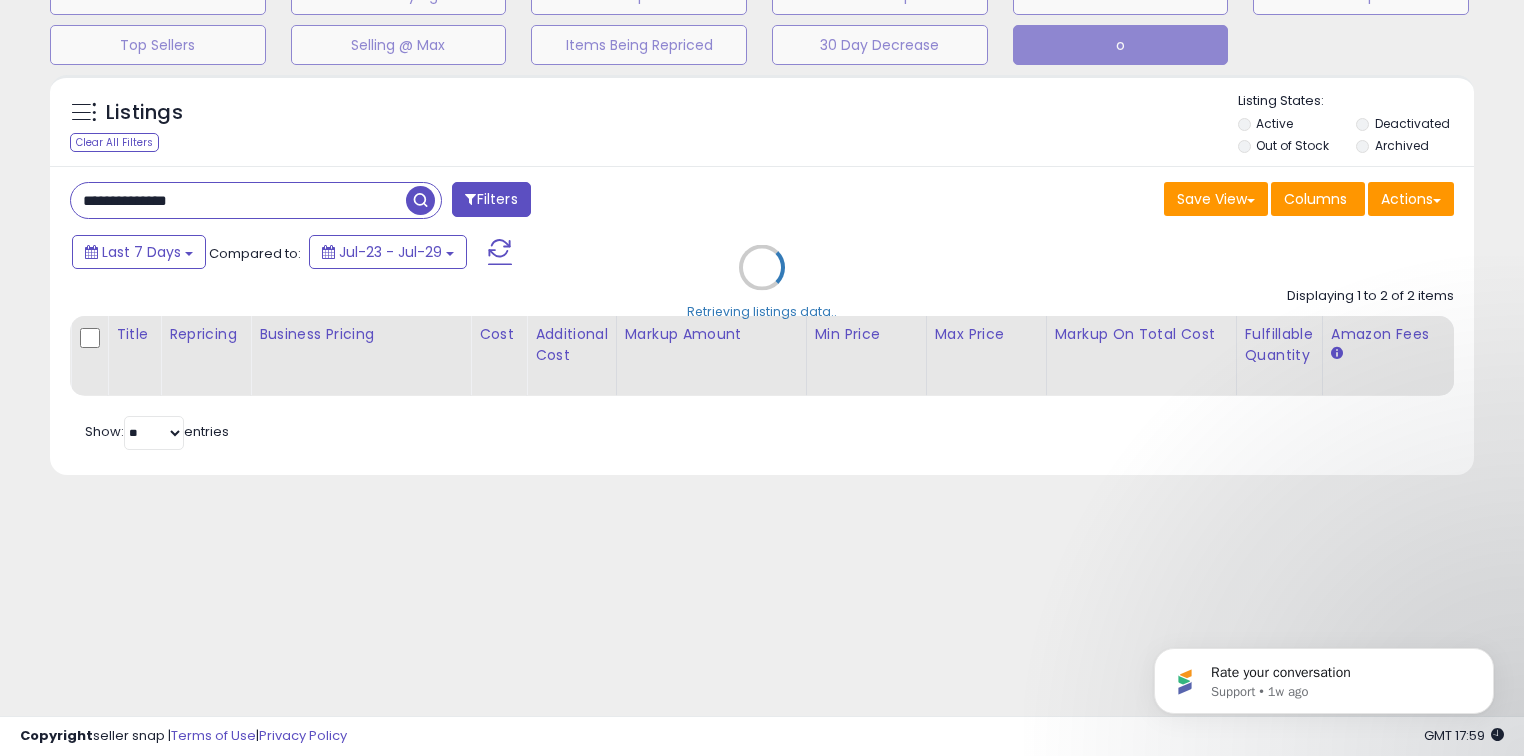 scroll, scrollTop: 139, scrollLeft: 0, axis: vertical 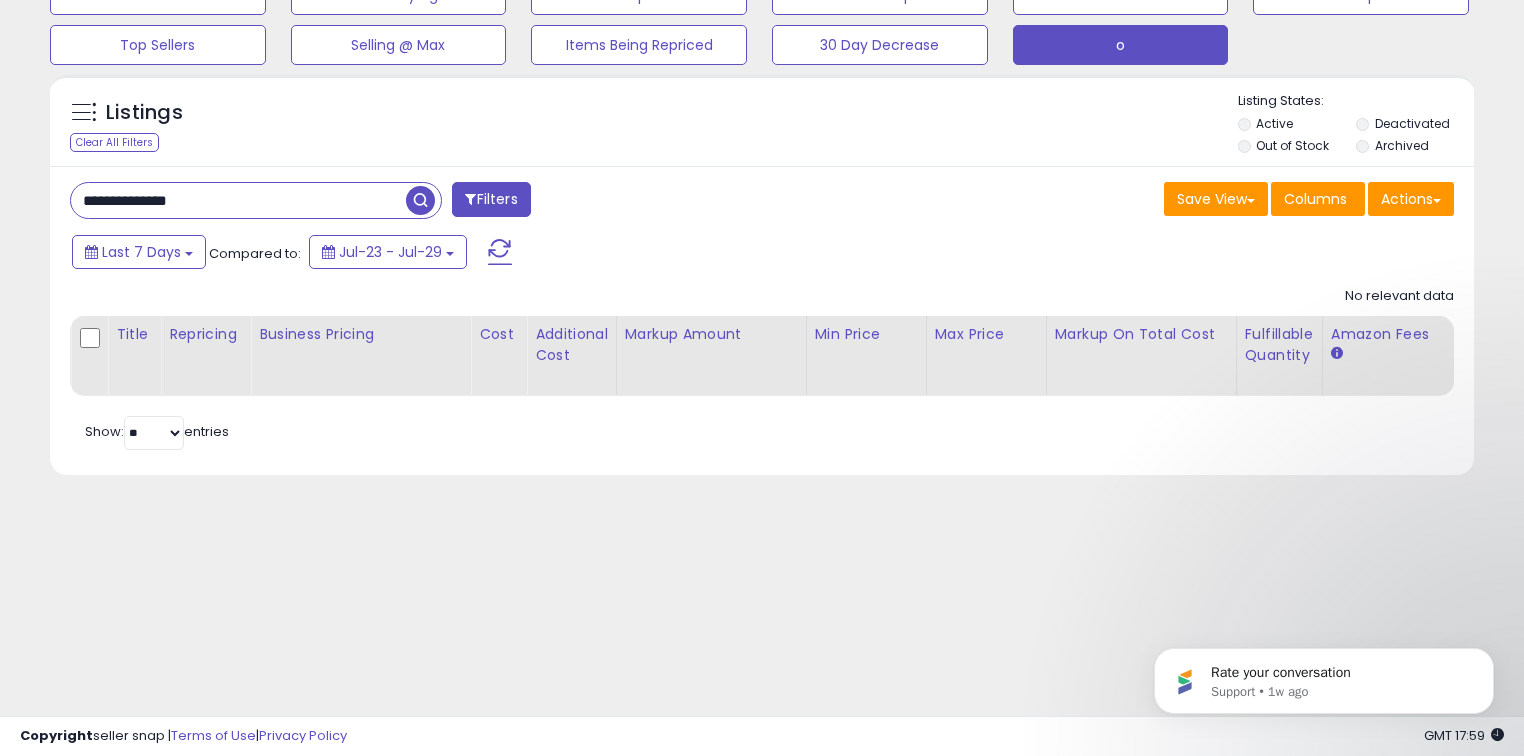 drag, startPoint x: 1372, startPoint y: 146, endPoint x: 1372, endPoint y: 126, distance: 20 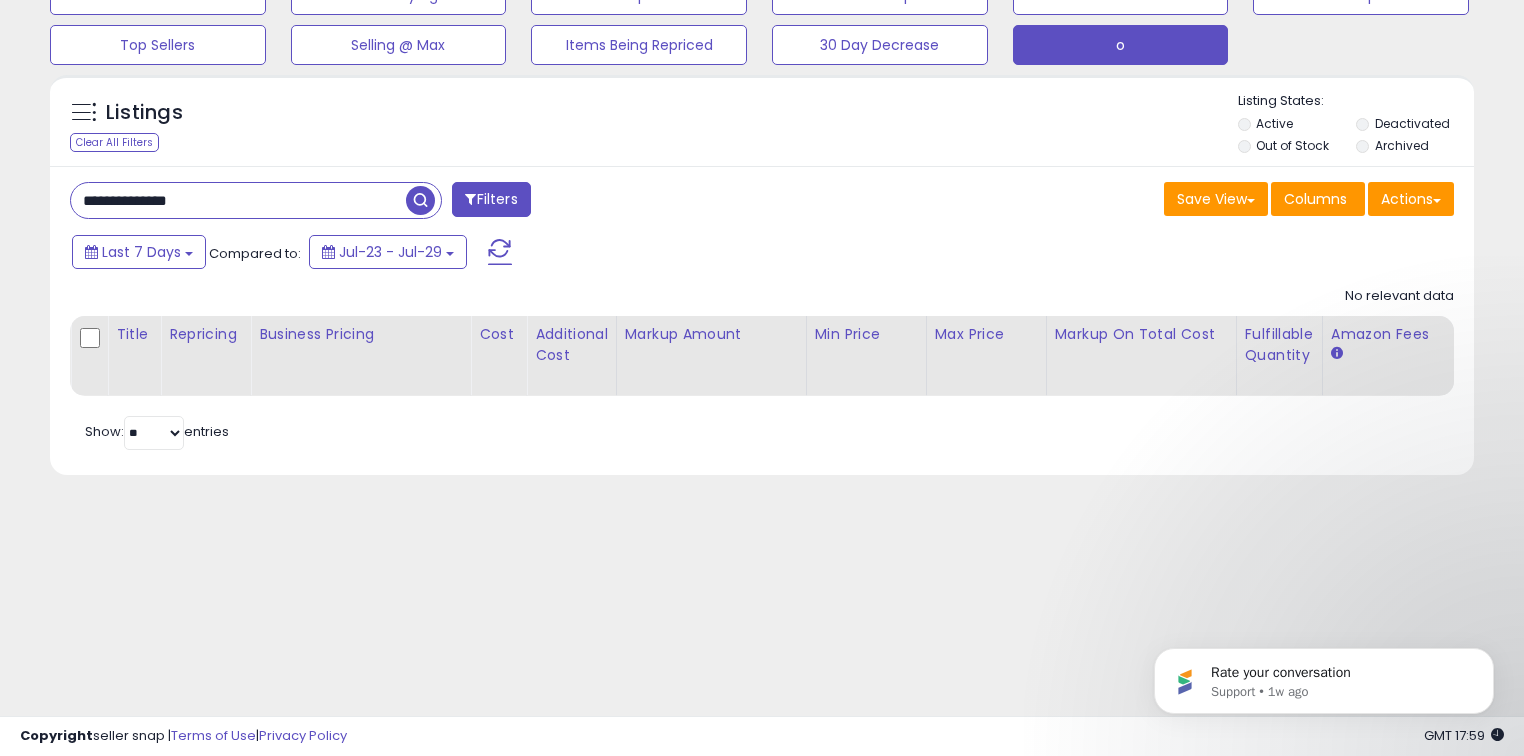 click on "Deactivated" at bounding box center [1414, 126] 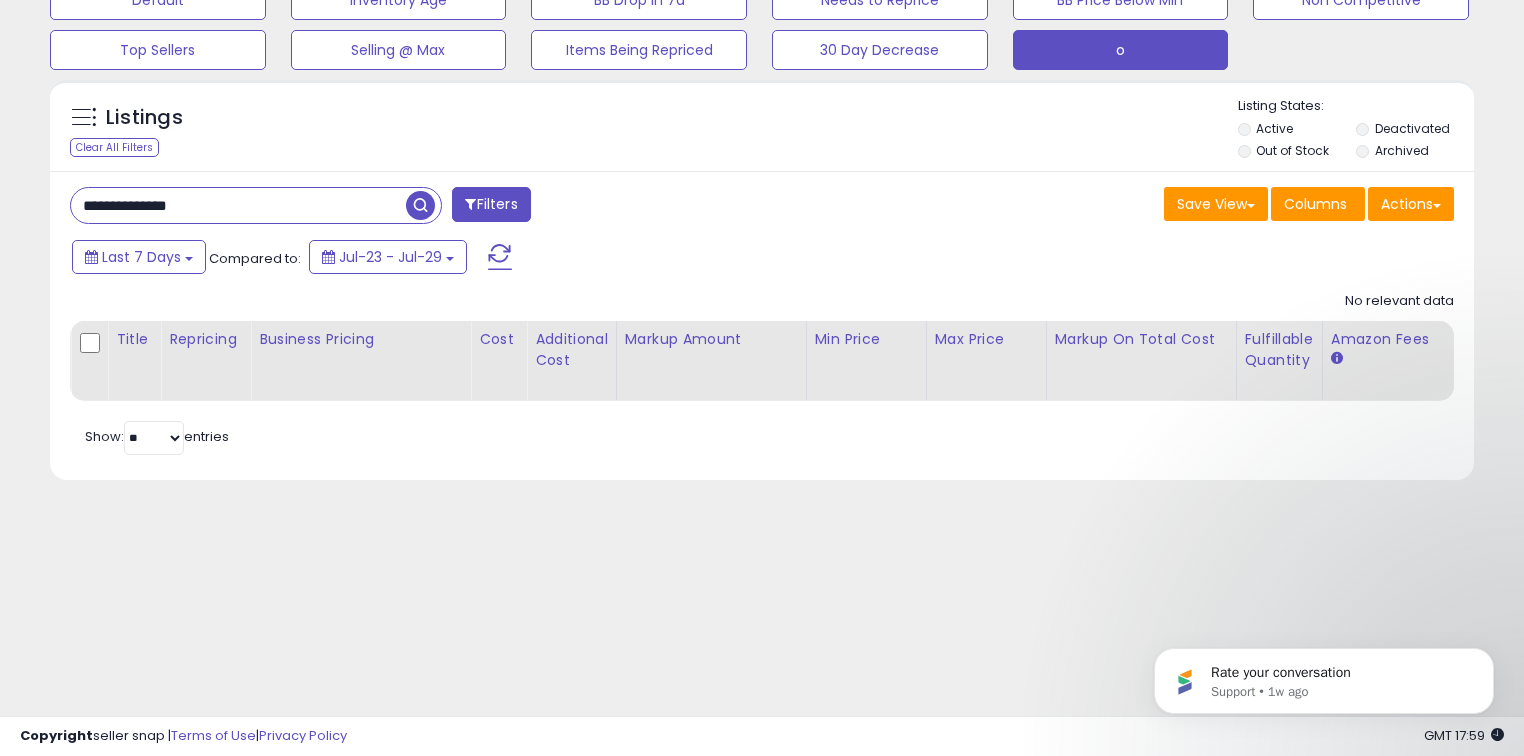 scroll, scrollTop: 0, scrollLeft: 0, axis: both 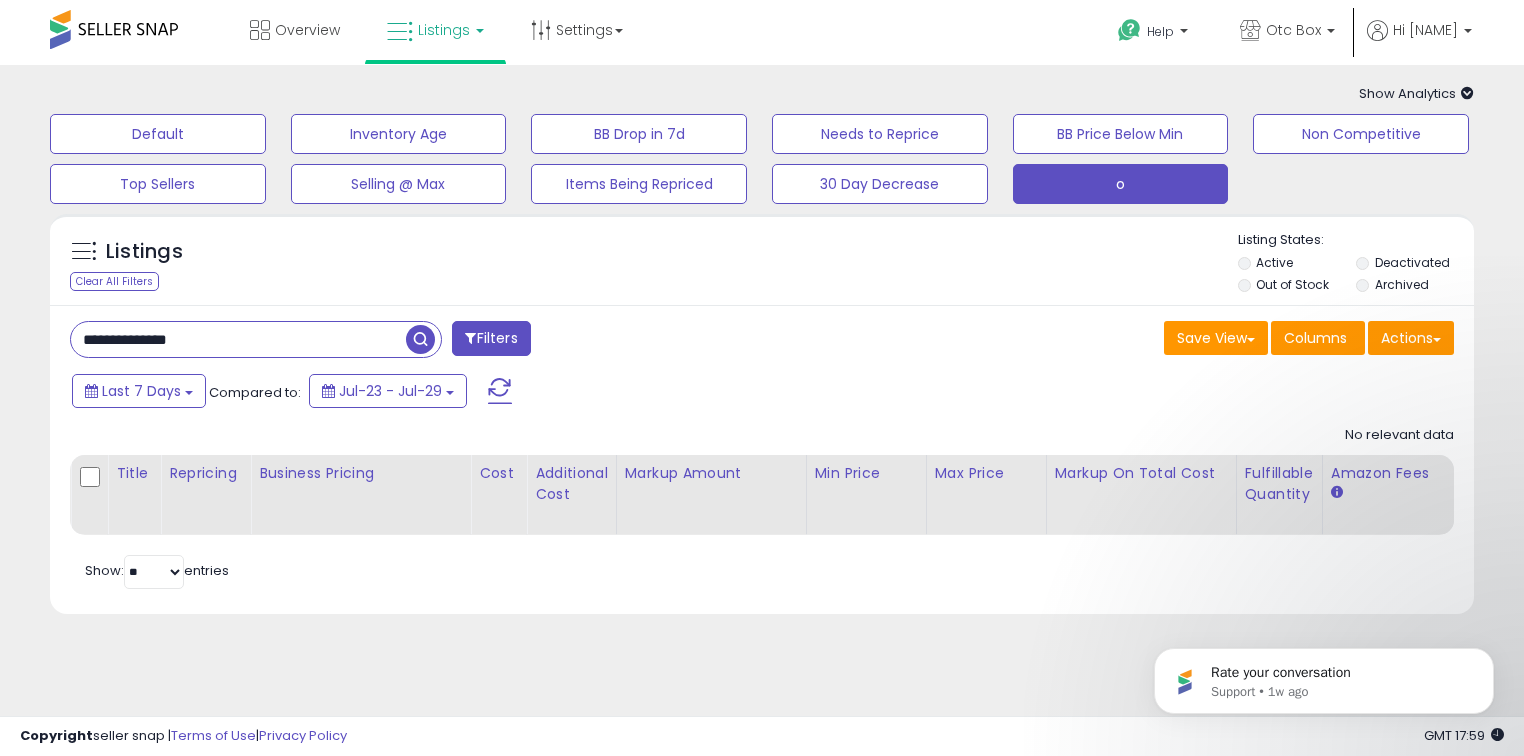 click on "**********" at bounding box center [238, 339] 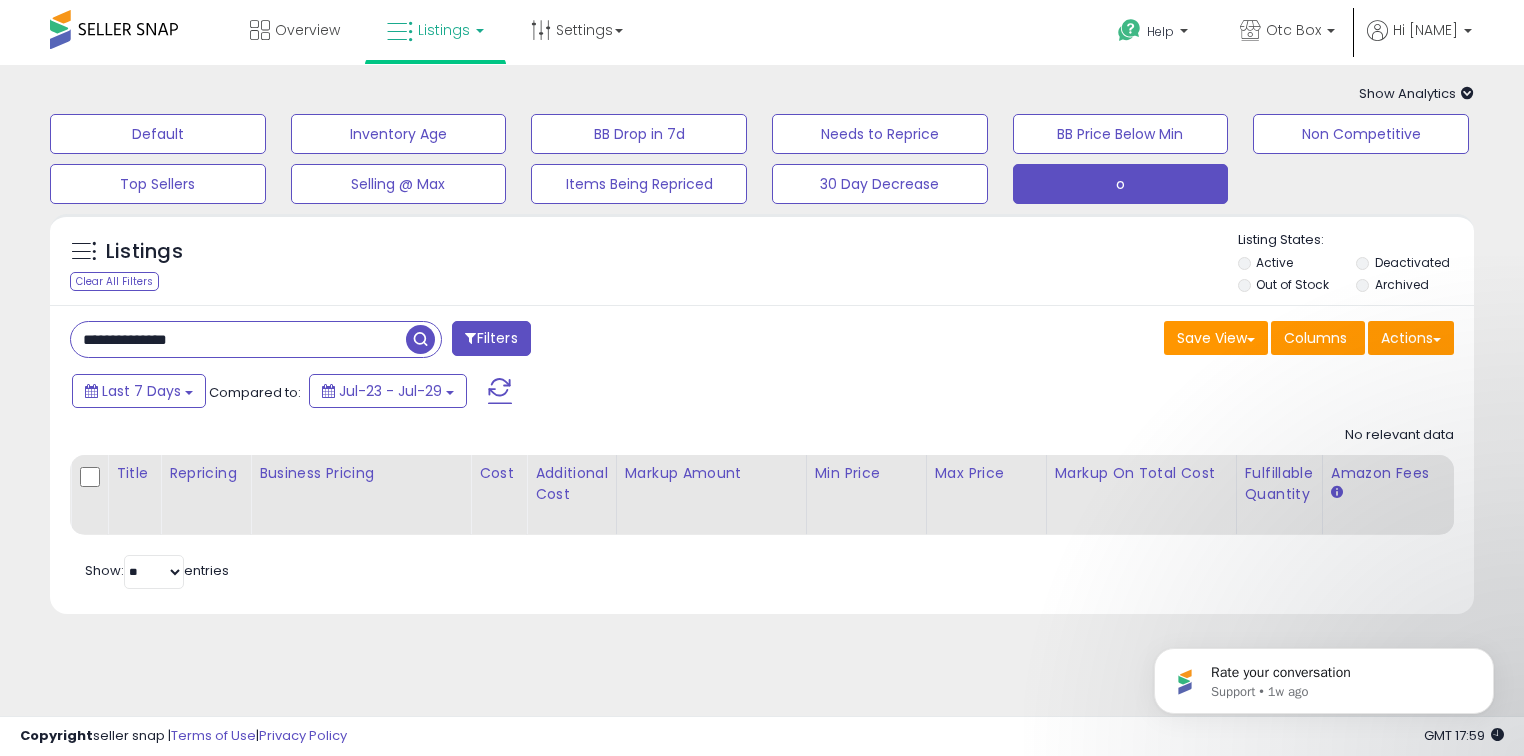 click on "**********" at bounding box center (238, 339) 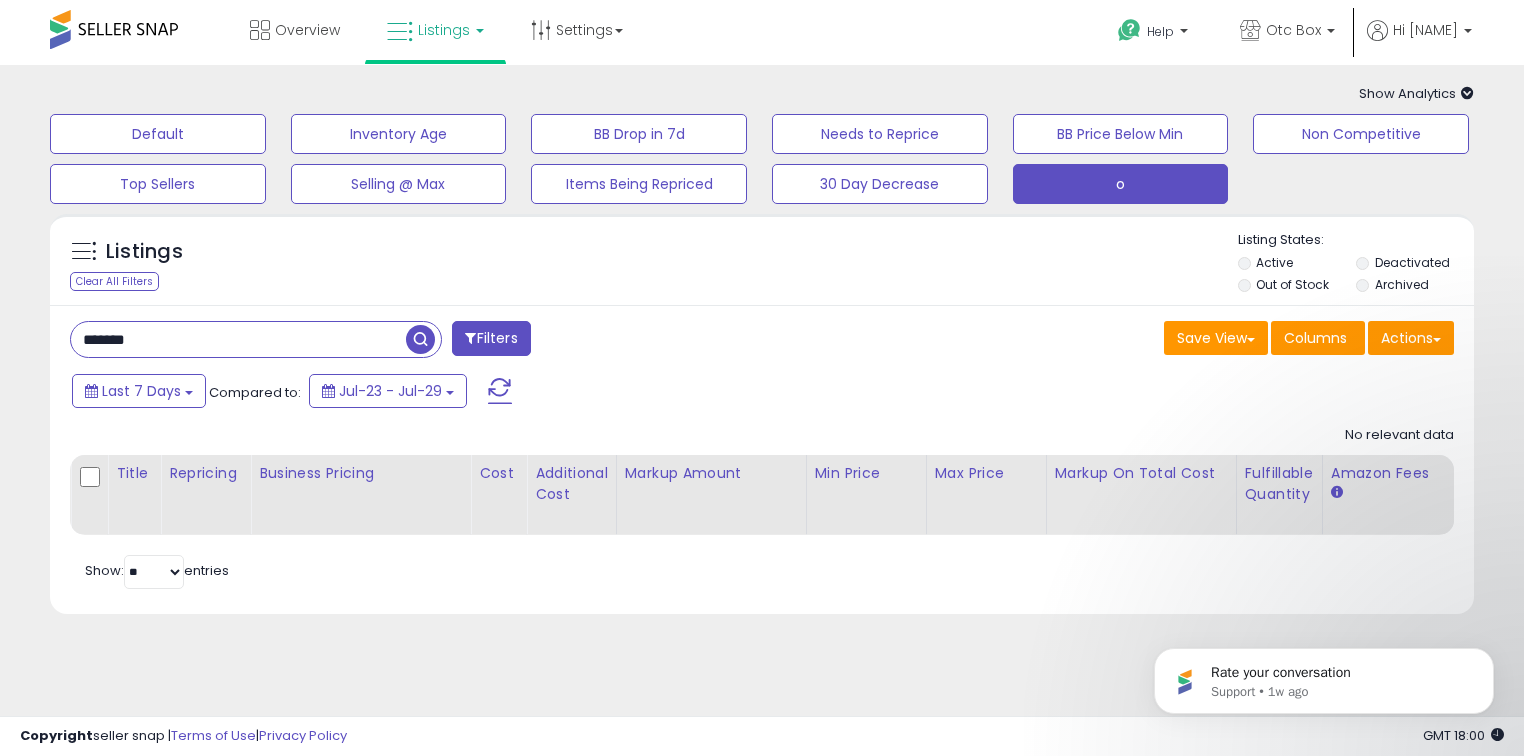 click on "*******" at bounding box center [238, 339] 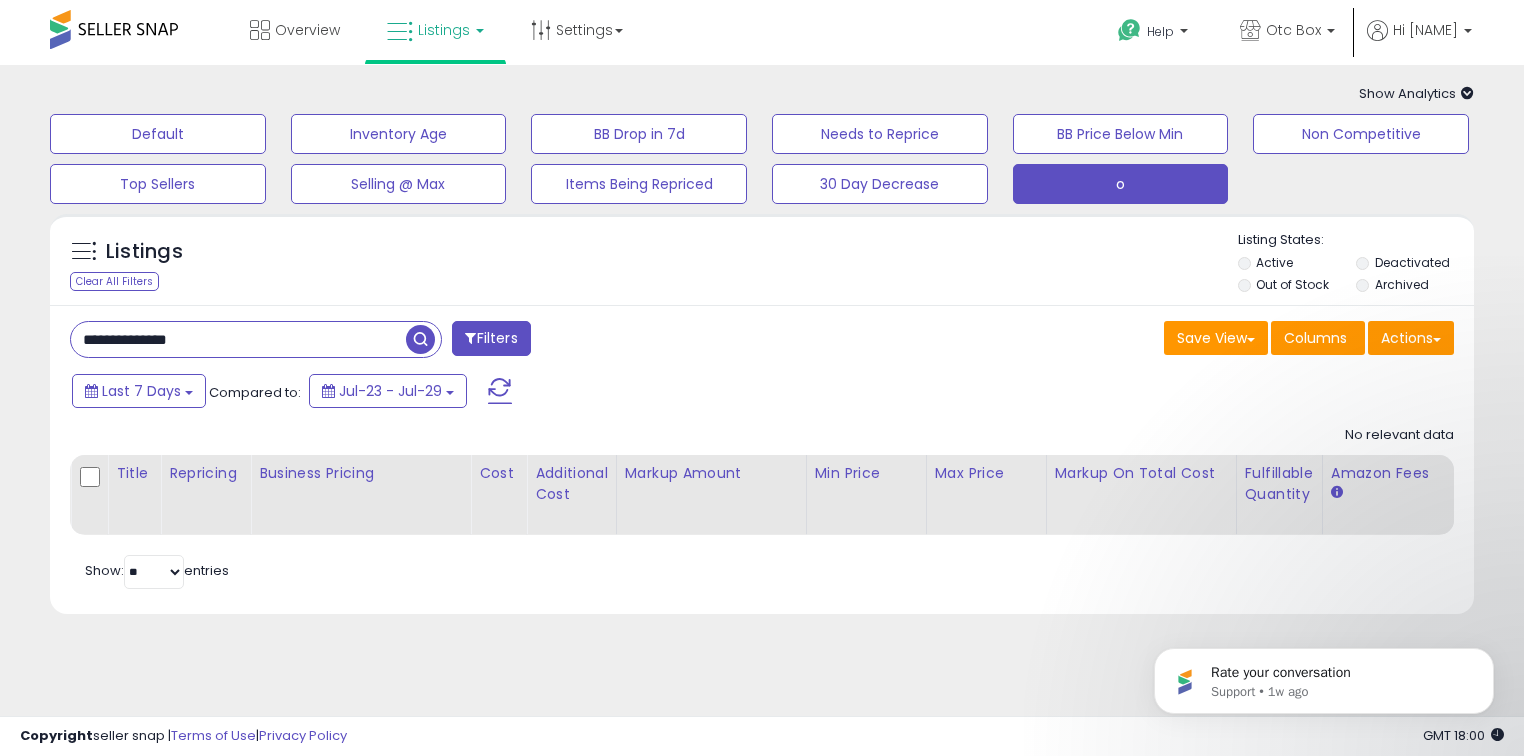 type on "**********" 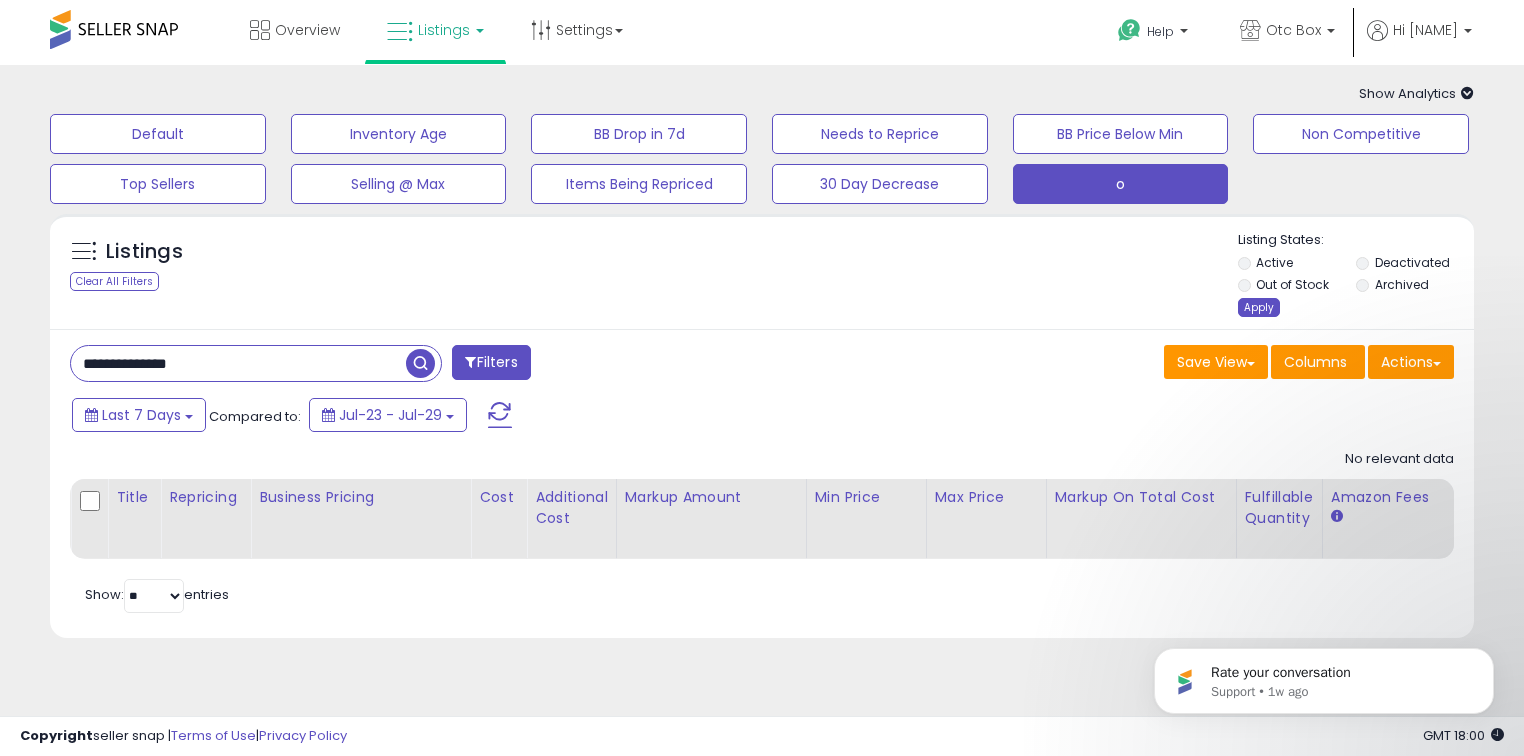 click on "Apply" at bounding box center (1259, 307) 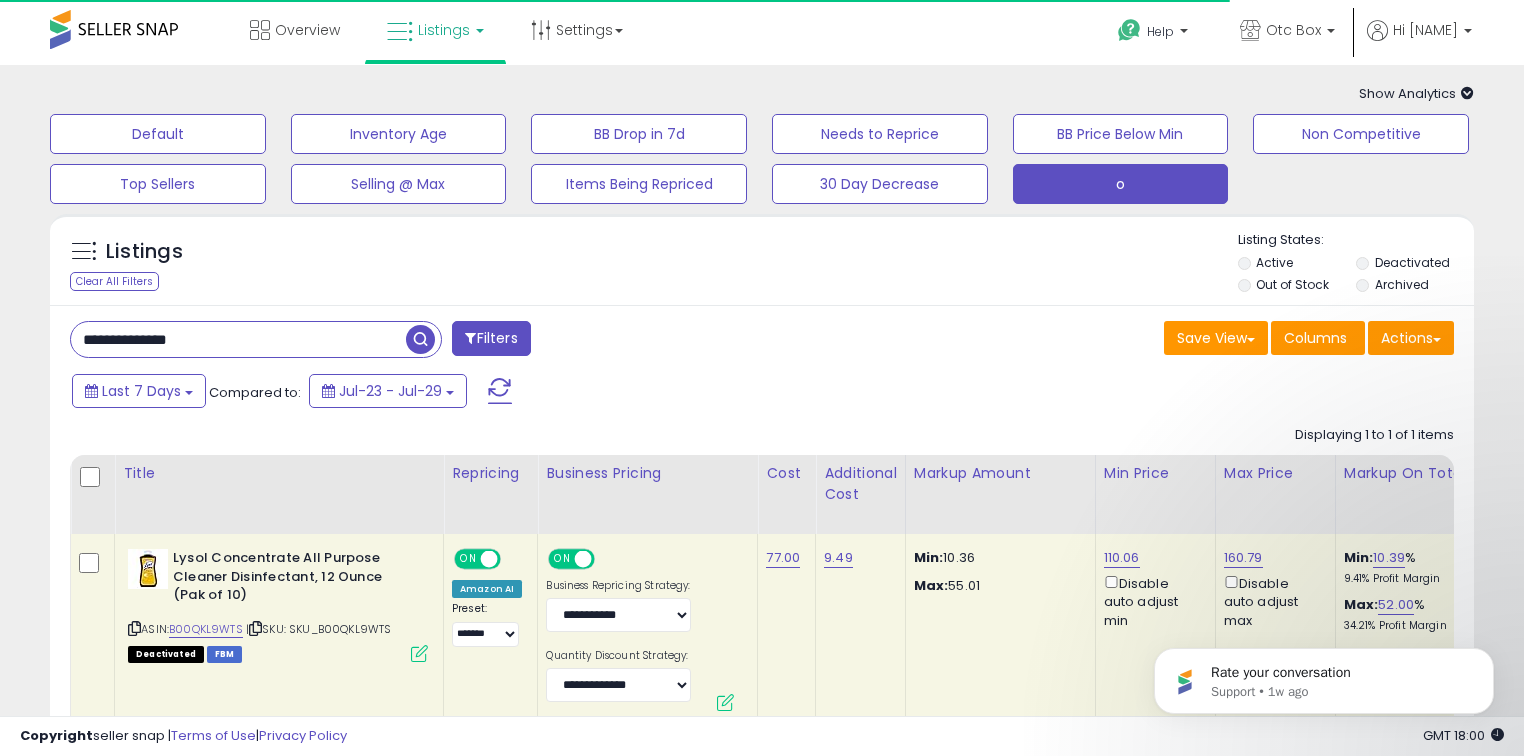 scroll, scrollTop: 140, scrollLeft: 0, axis: vertical 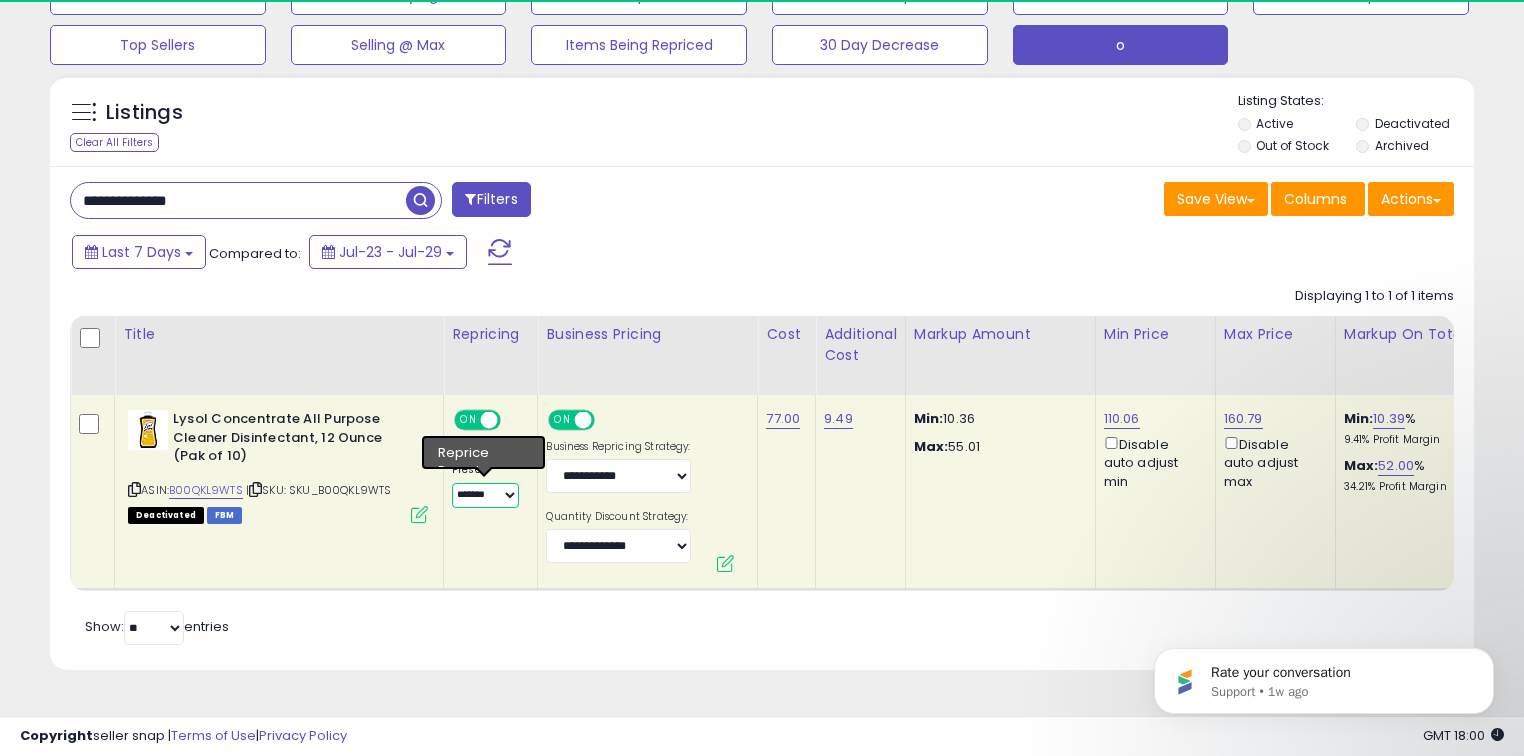 click on "**********" at bounding box center (485, 495) 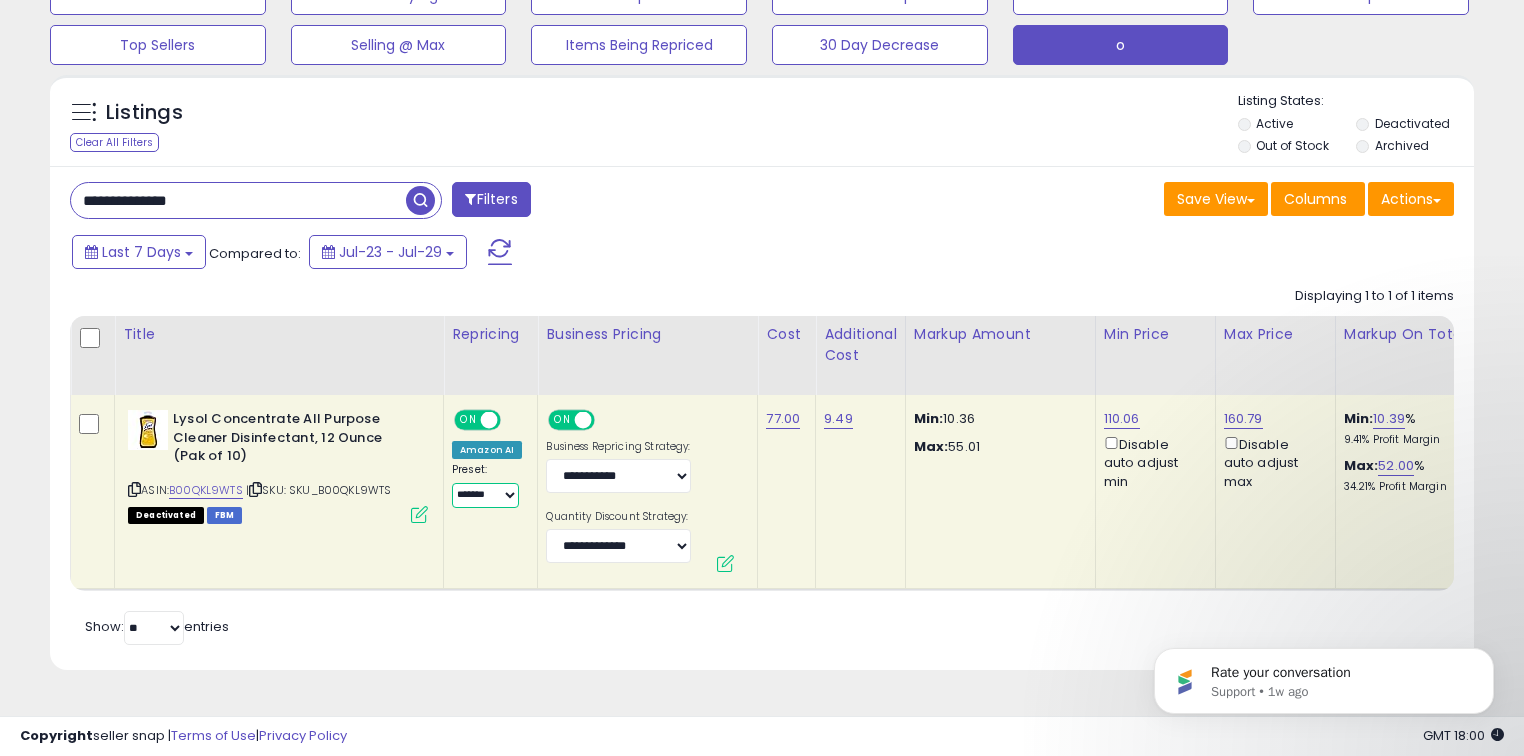 select on "**********" 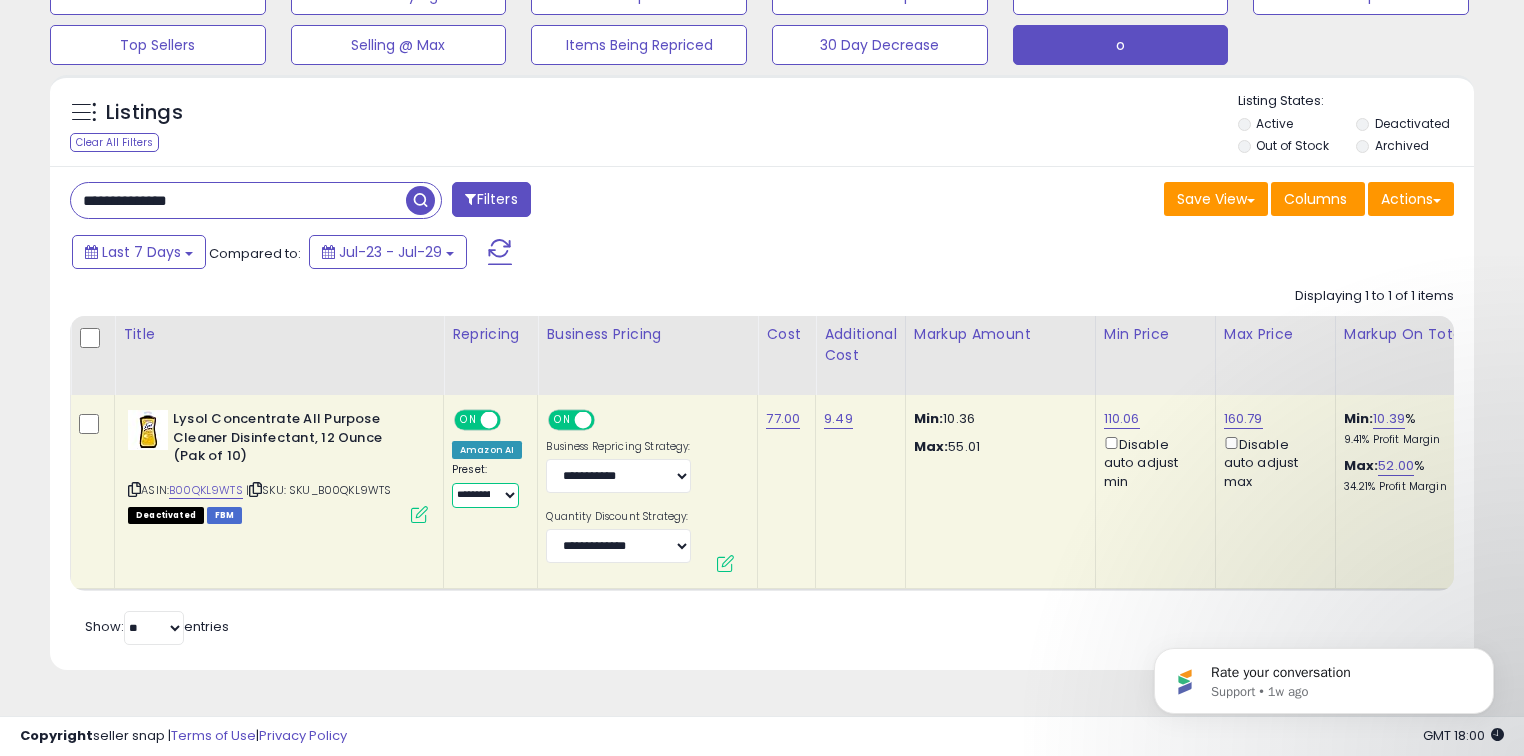 click on "**********" at bounding box center (485, 495) 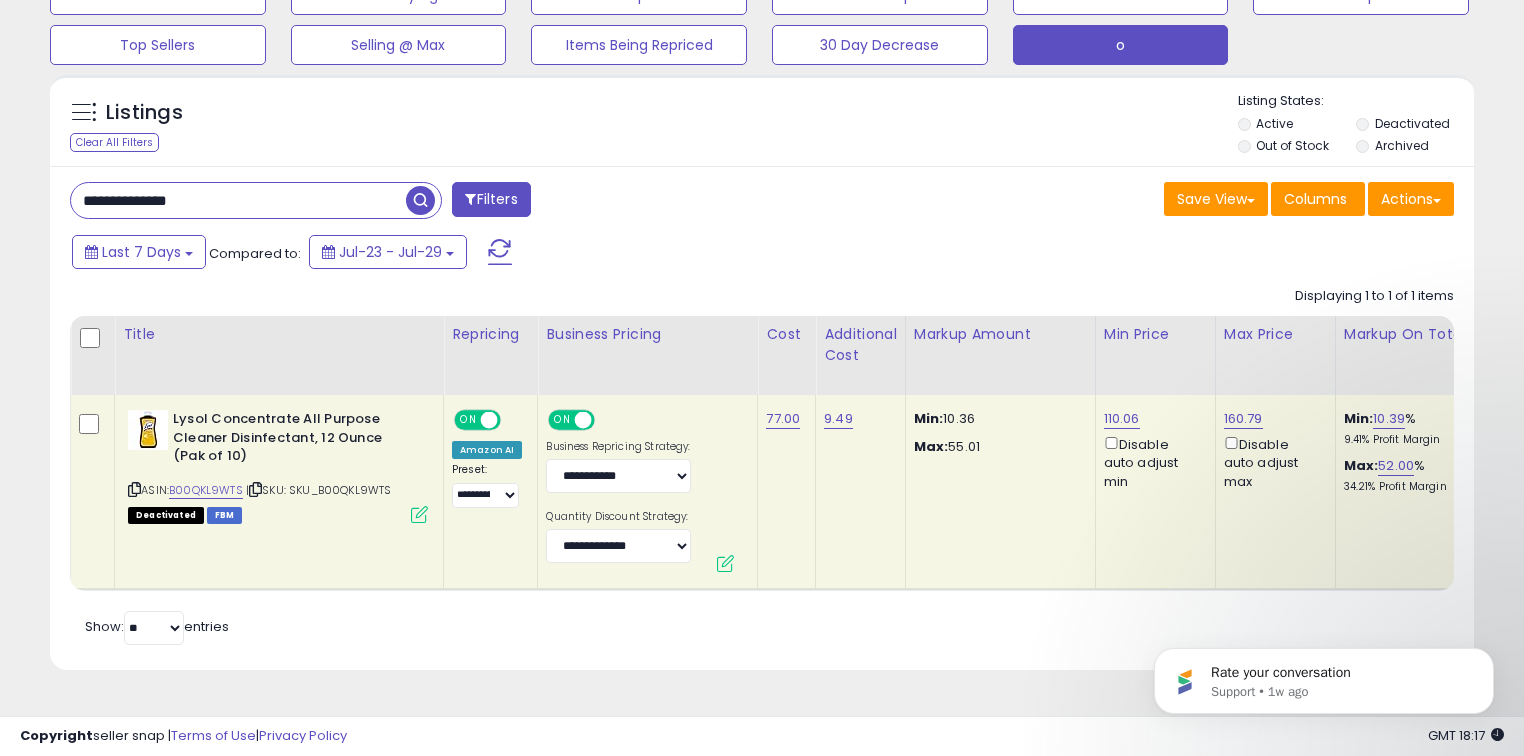 click on "**********" at bounding box center [238, 200] 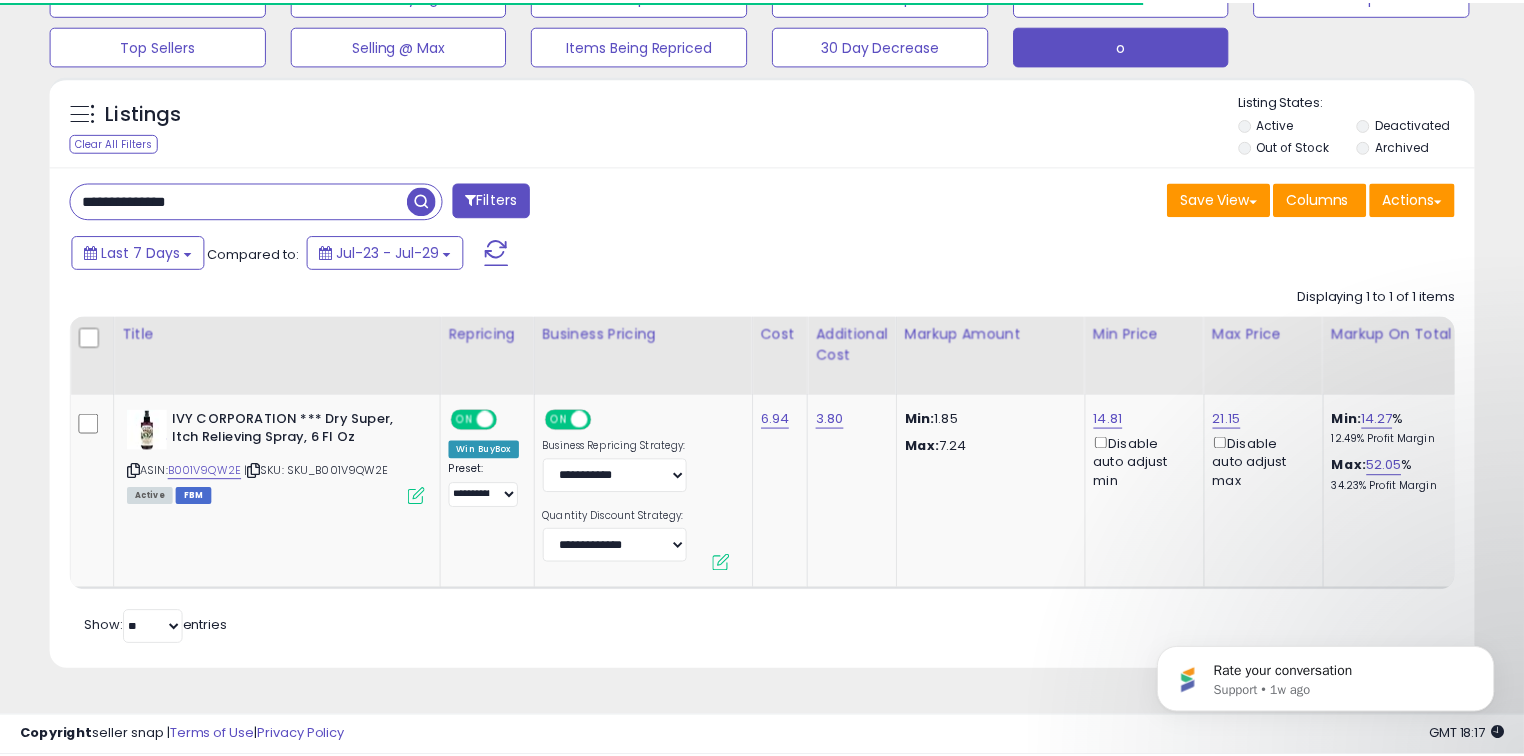 scroll, scrollTop: 140, scrollLeft: 0, axis: vertical 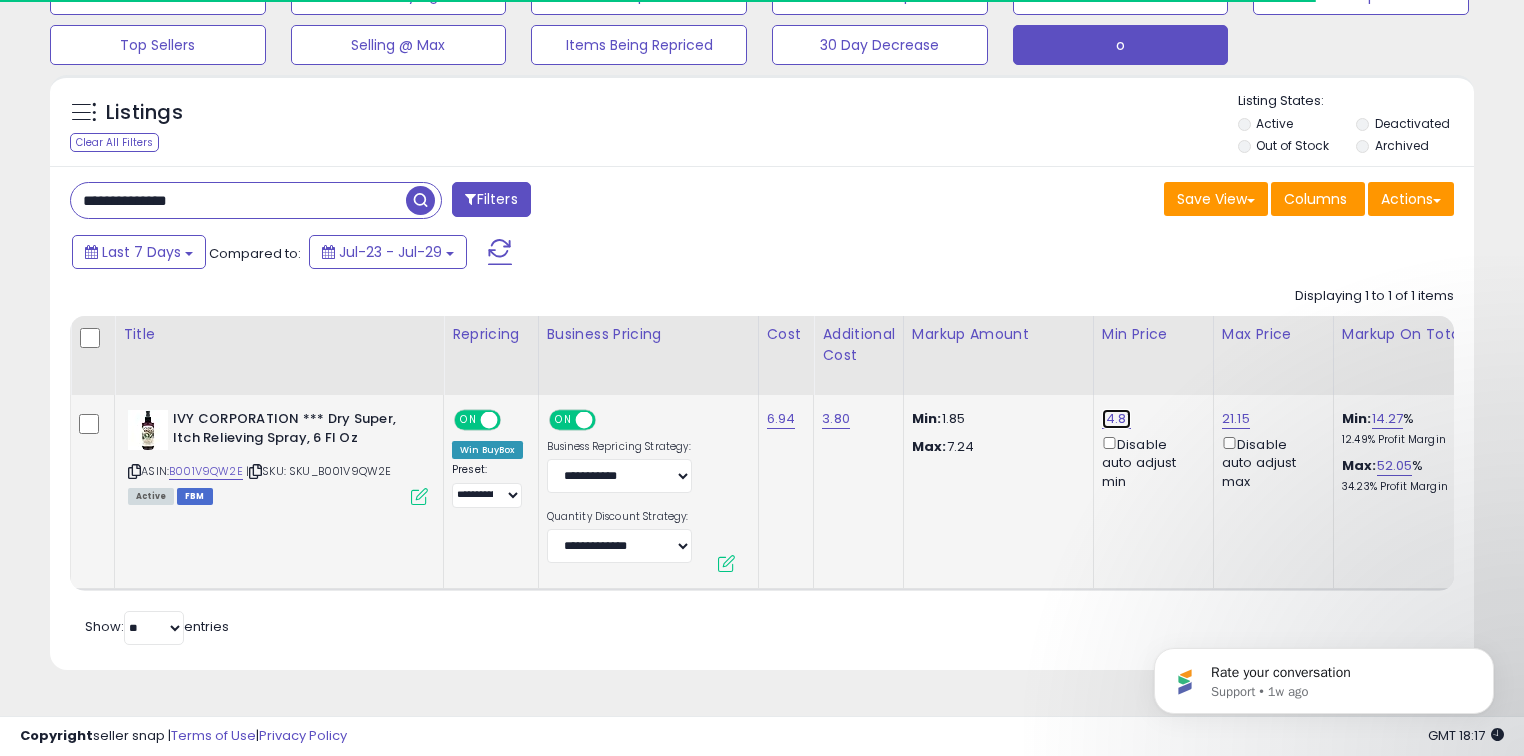 click on "14.81" at bounding box center (1116, 419) 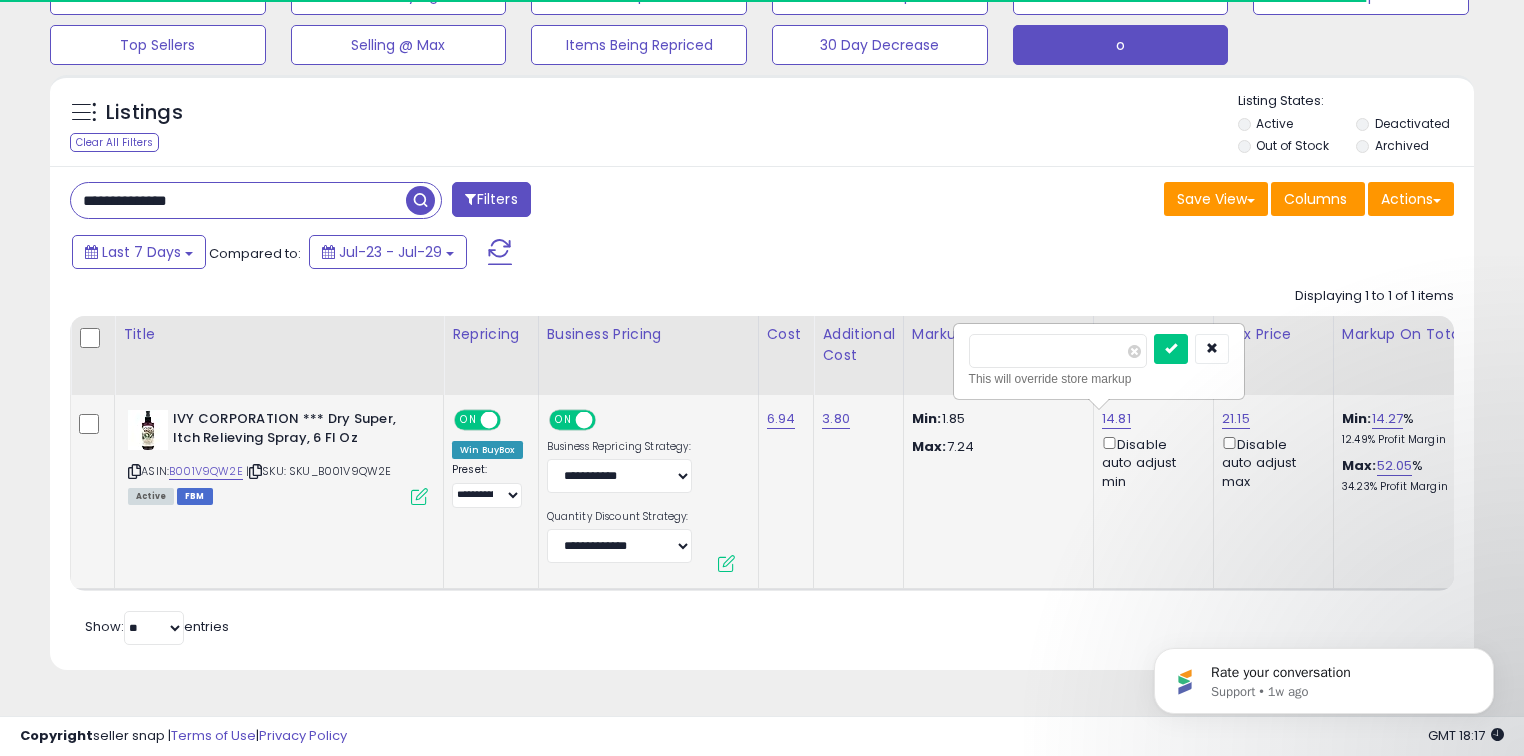 type on "****" 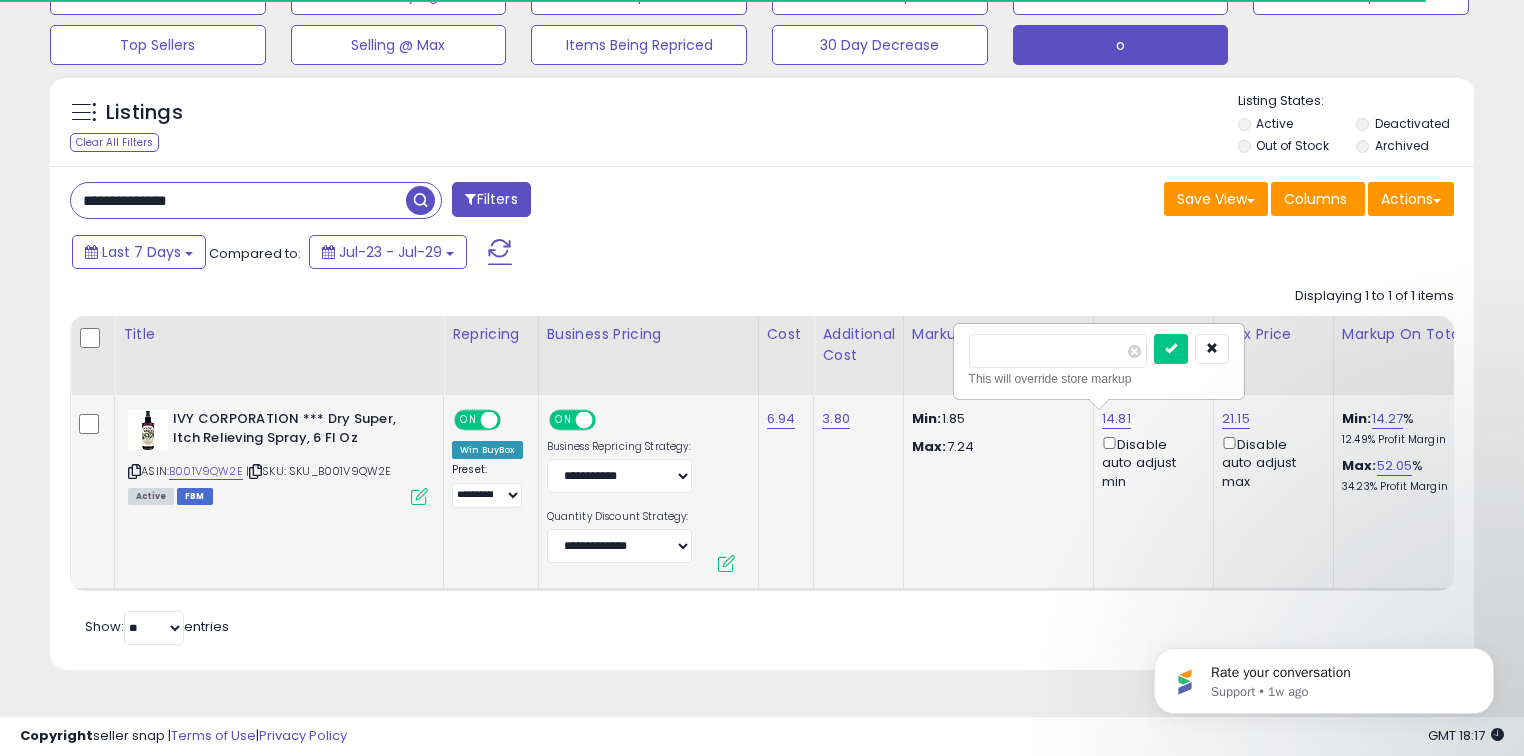 click at bounding box center [1171, 349] 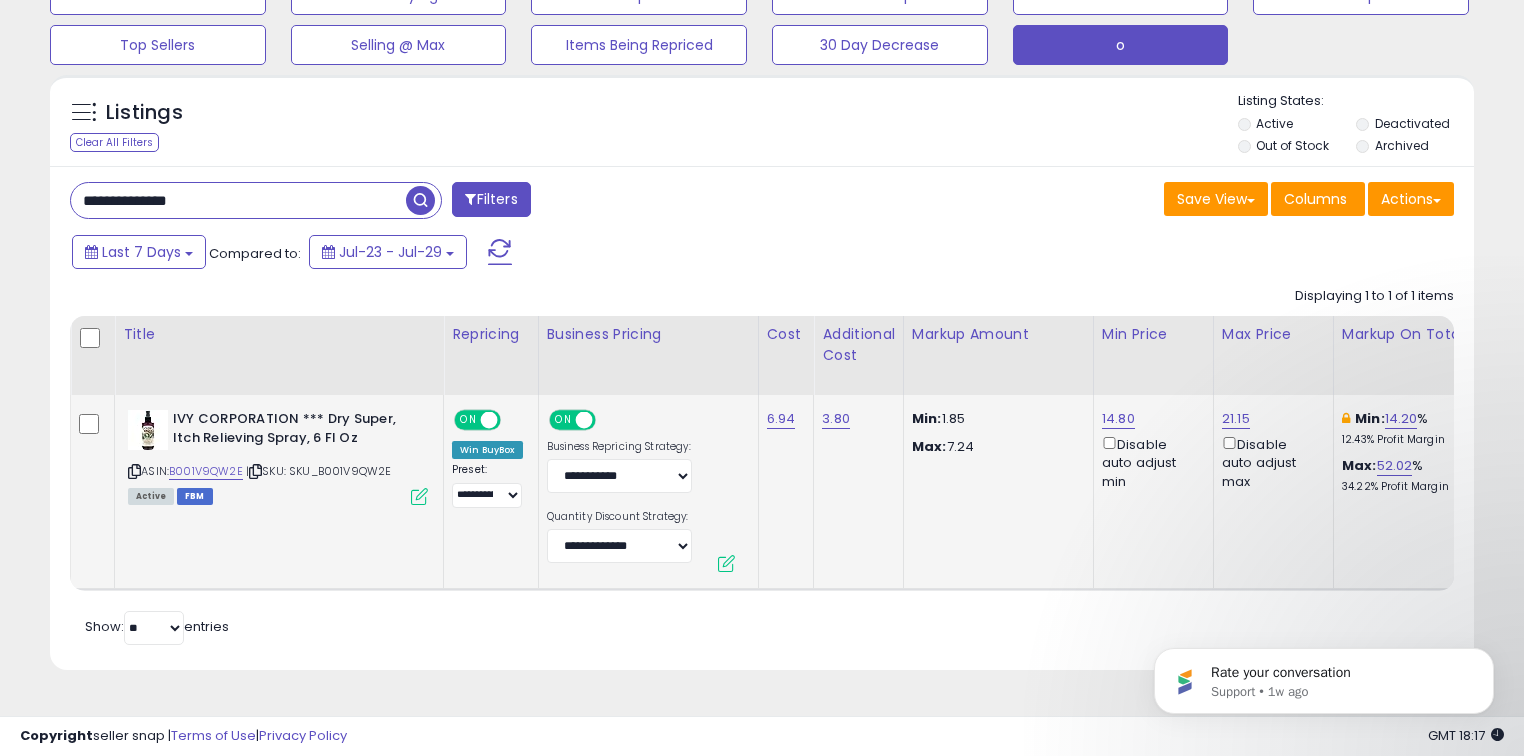 click at bounding box center [420, 200] 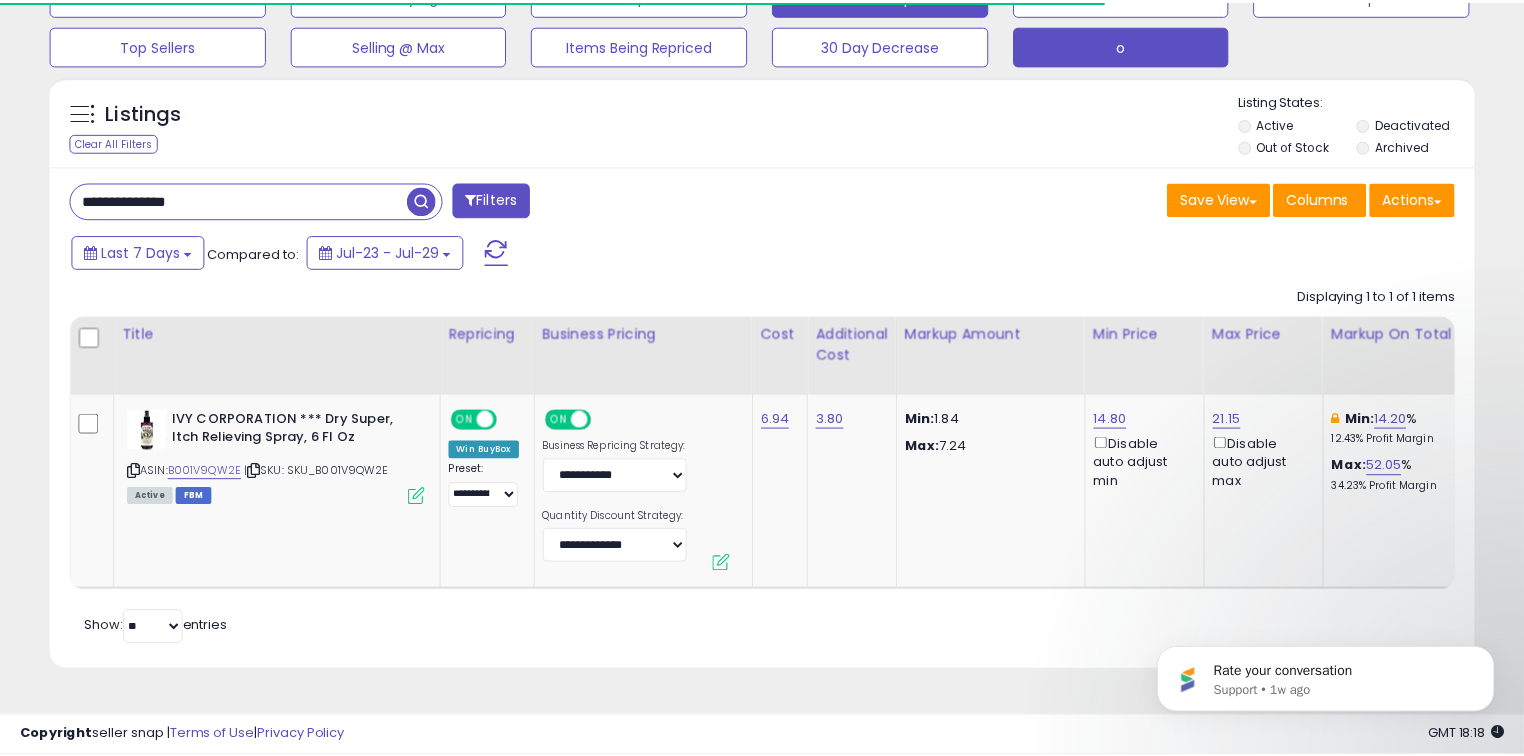 scroll, scrollTop: 140, scrollLeft: 0, axis: vertical 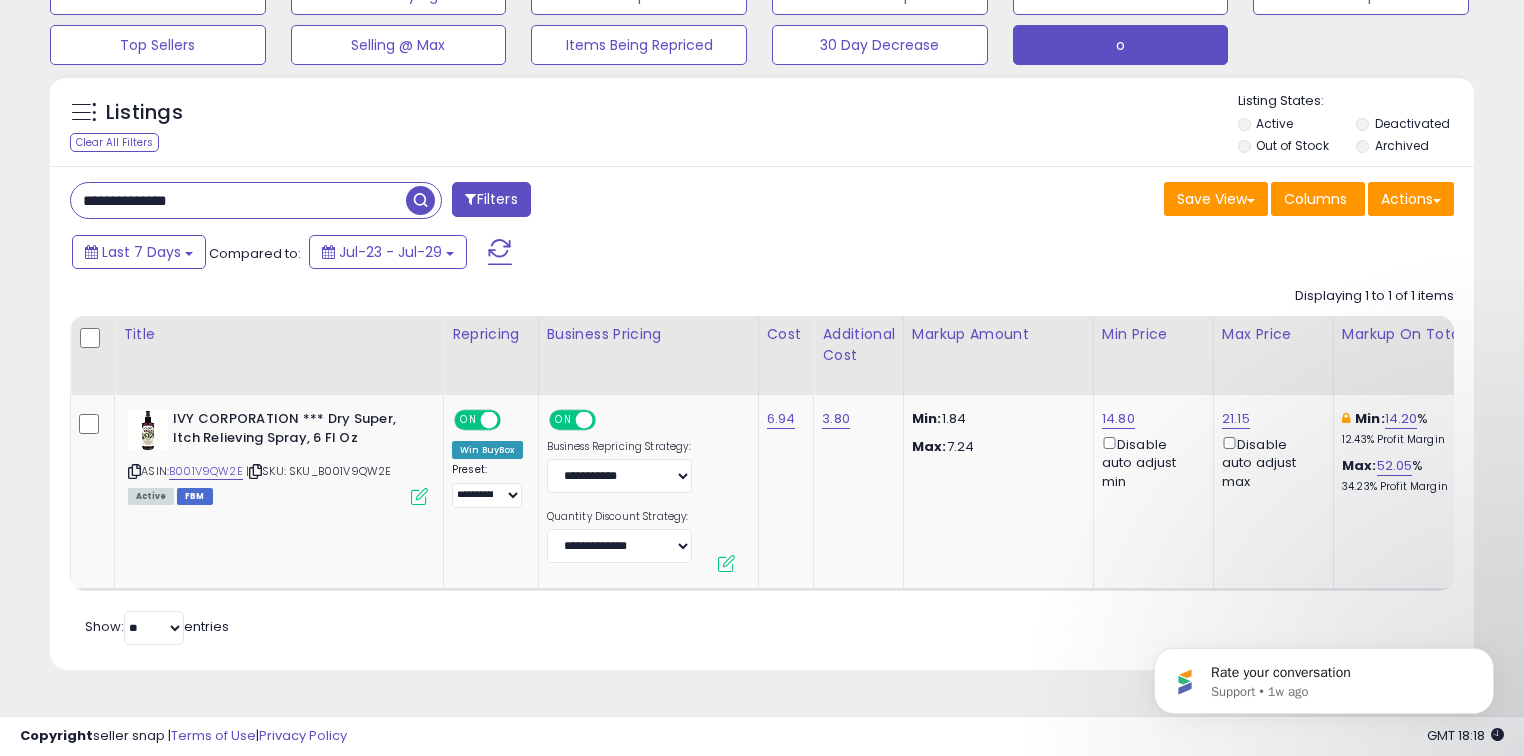 click on "**********" at bounding box center (238, 200) 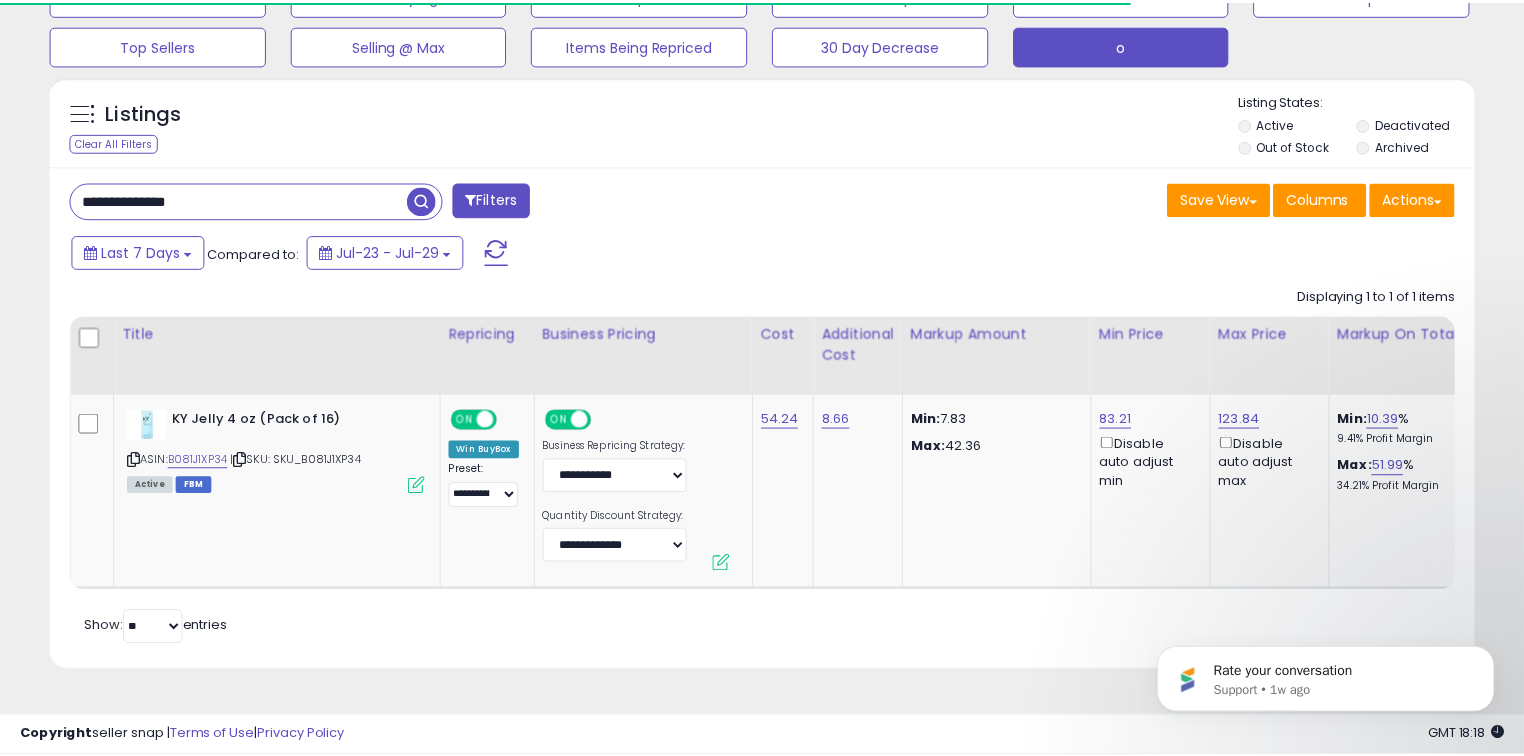 scroll, scrollTop: 140, scrollLeft: 0, axis: vertical 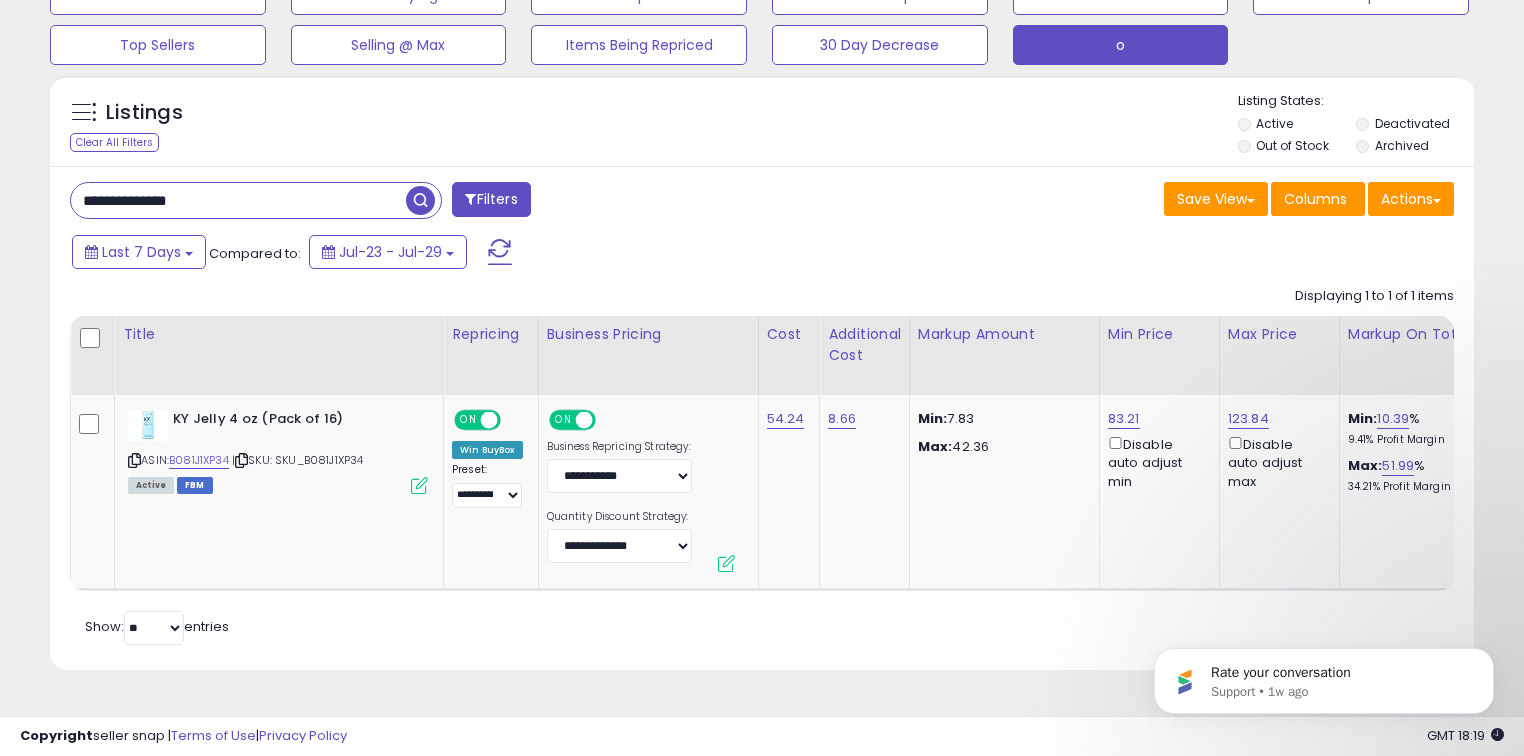 click on "**********" at bounding box center (238, 200) 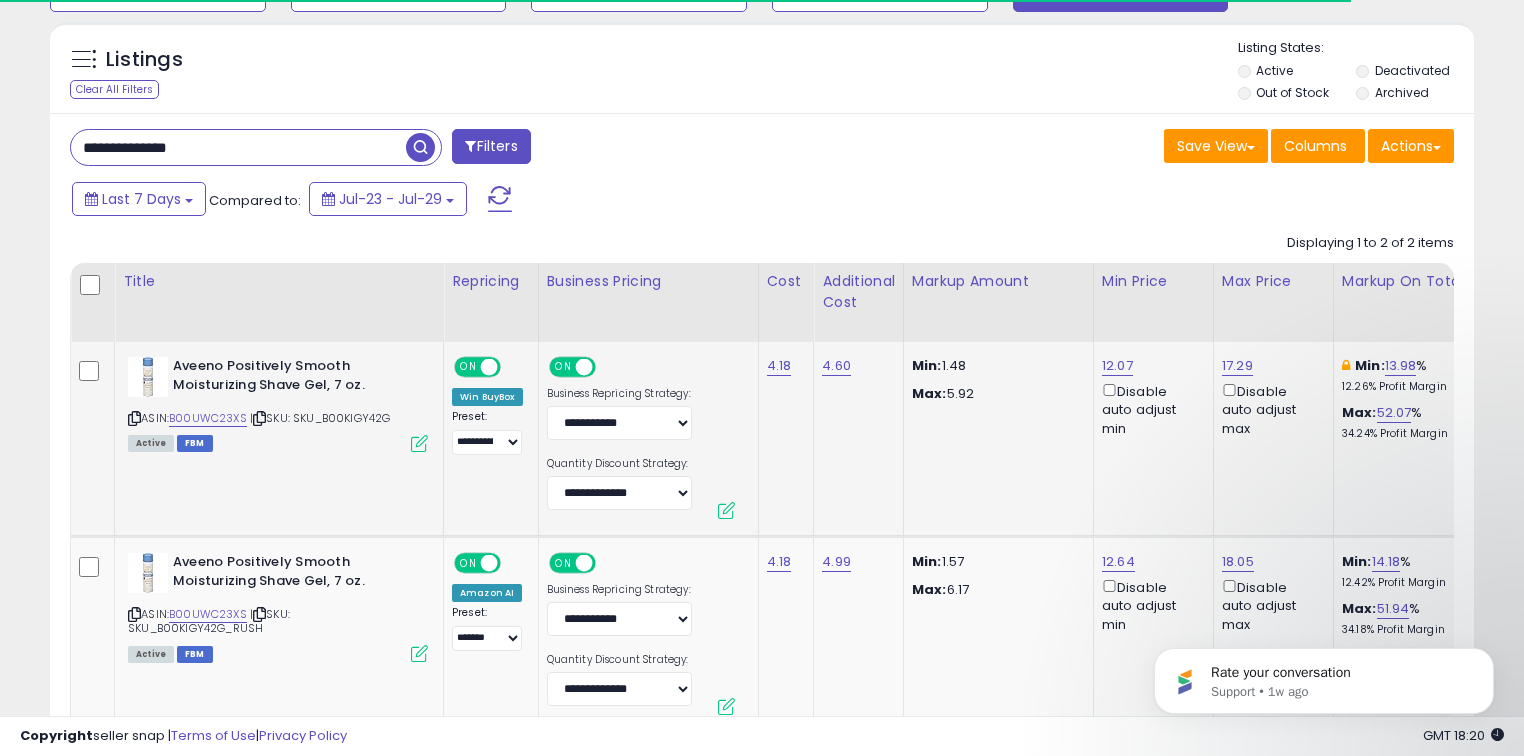 scroll, scrollTop: 300, scrollLeft: 0, axis: vertical 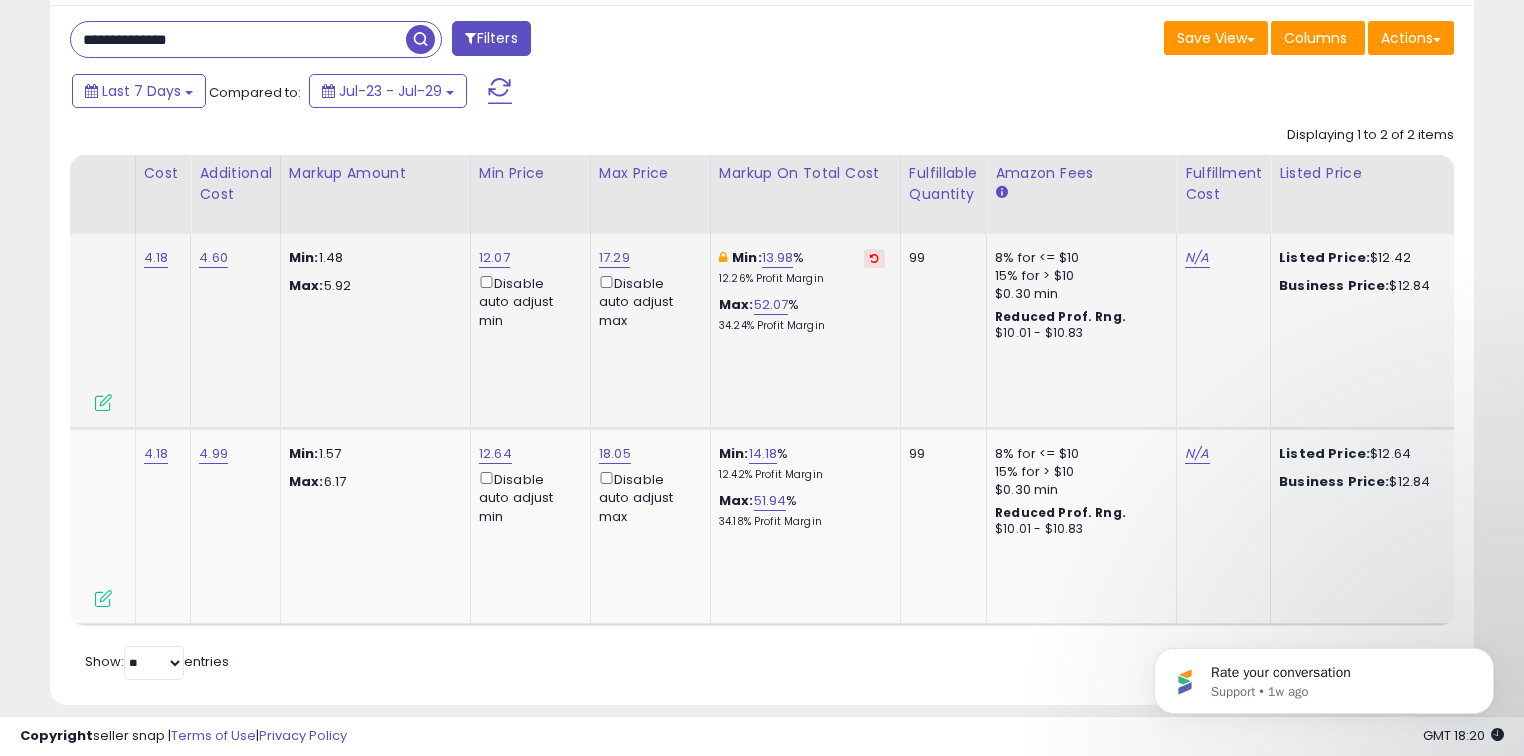 click at bounding box center [874, 258] 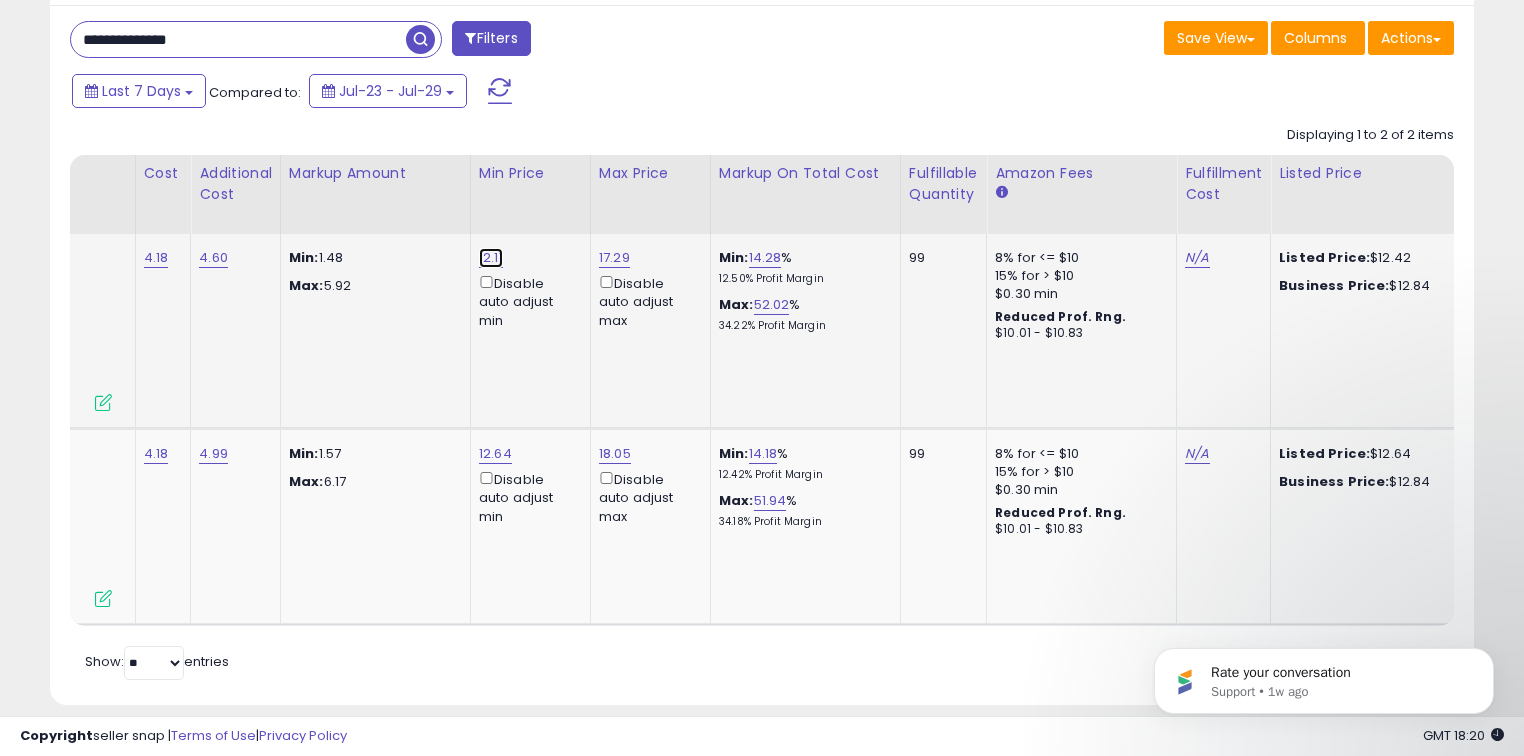 click on "12.11" at bounding box center (491, 258) 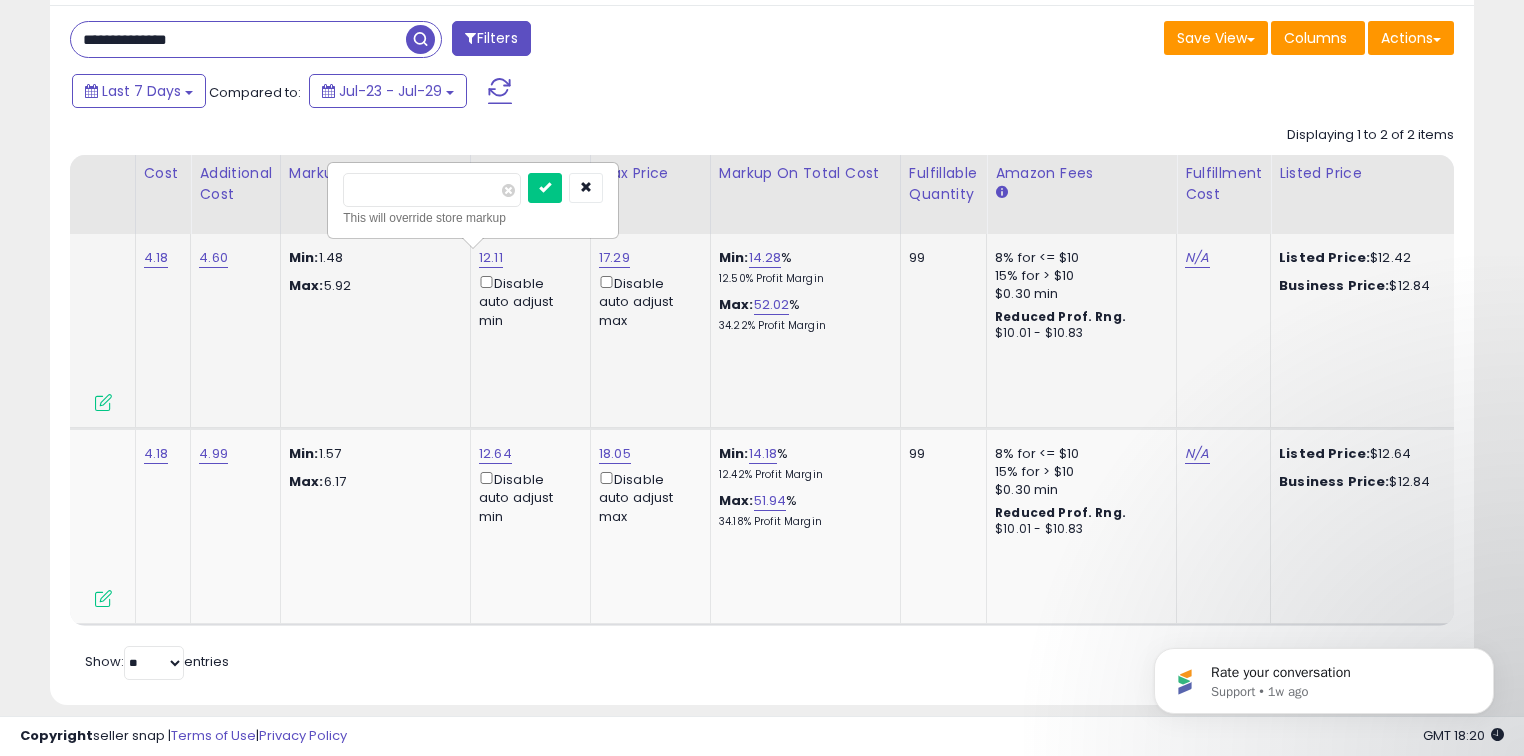 drag, startPoint x: 376, startPoint y: 183, endPoint x: 396, endPoint y: 184, distance: 20.024984 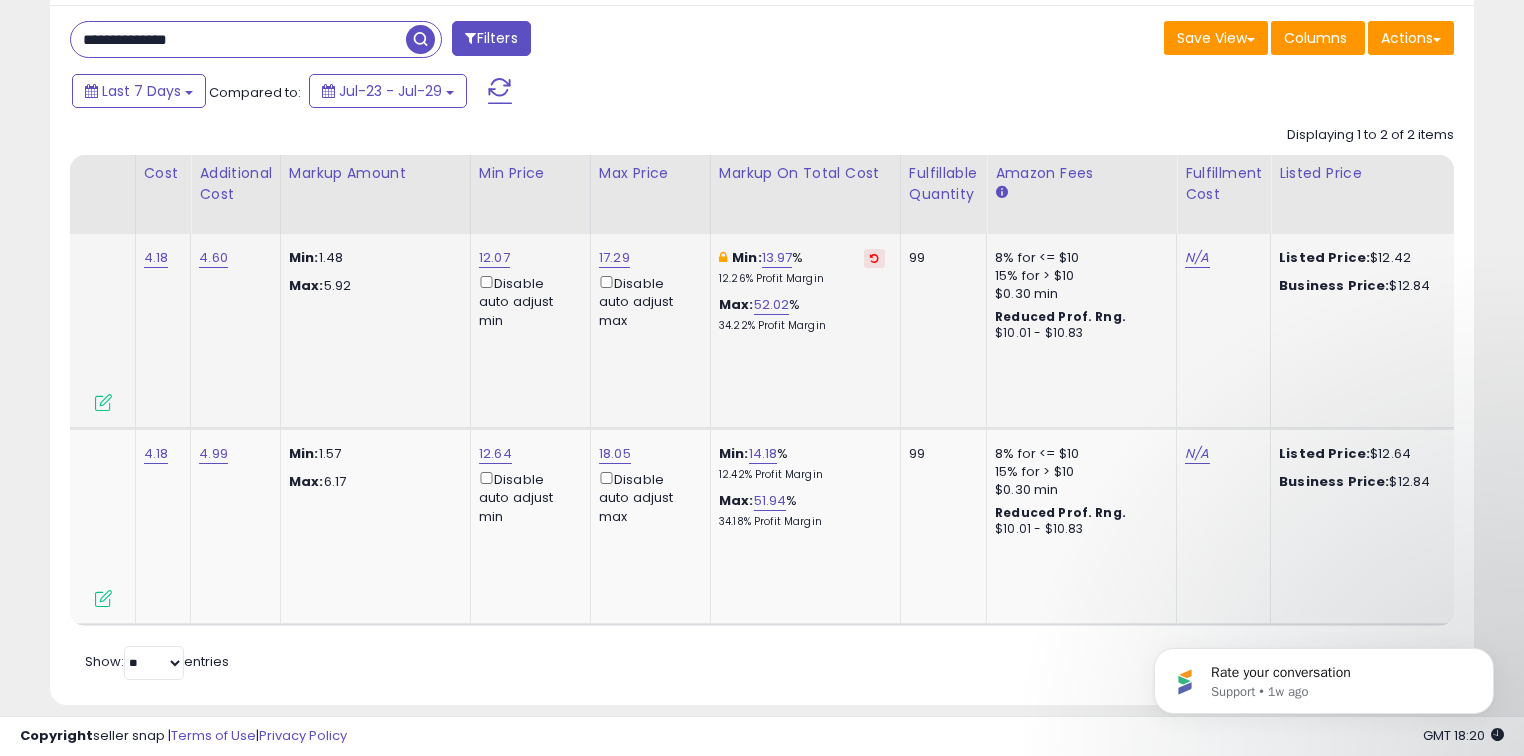 click on "**********" at bounding box center (238, 39) 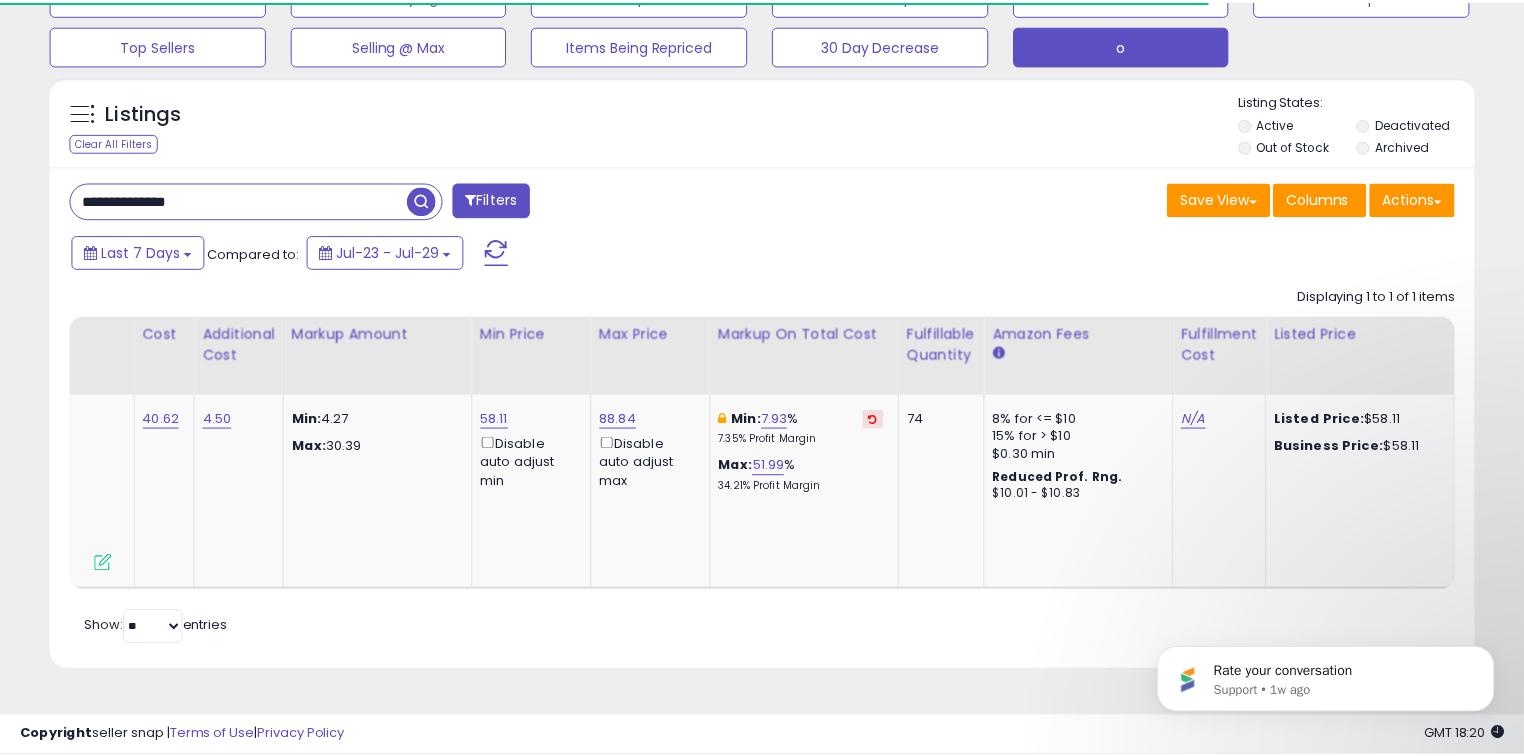 scroll, scrollTop: 140, scrollLeft: 0, axis: vertical 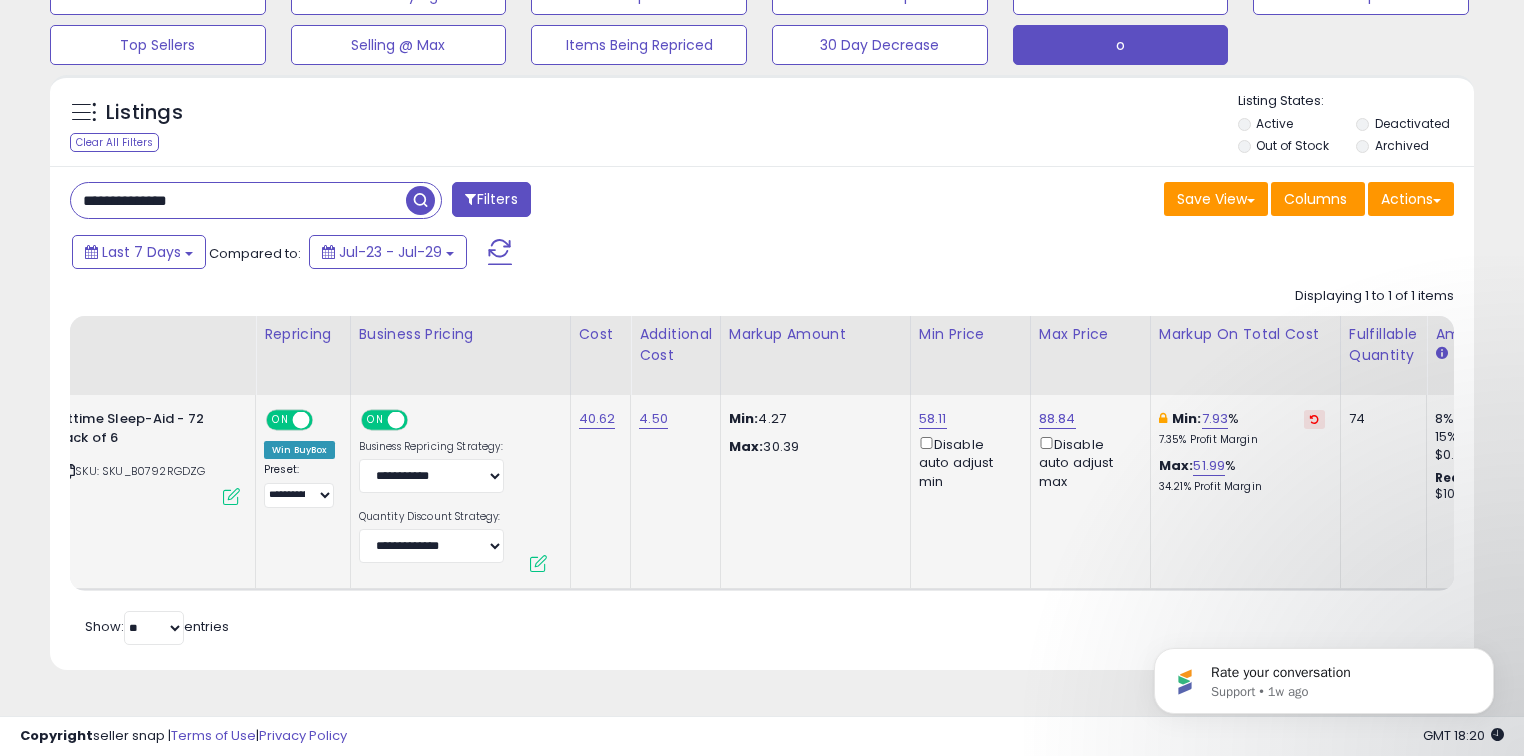 click at bounding box center (1314, 419) 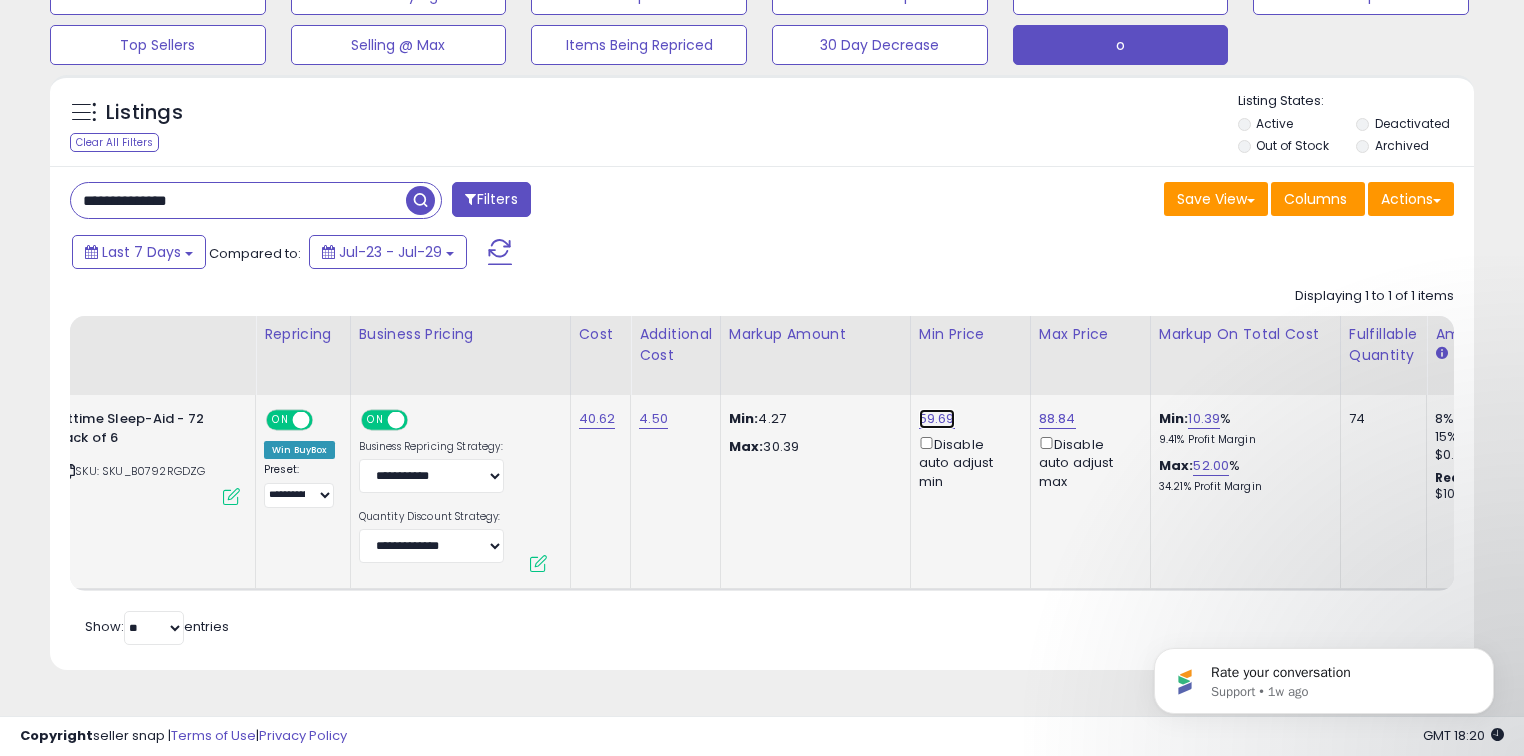 click on "59.69" at bounding box center [937, 419] 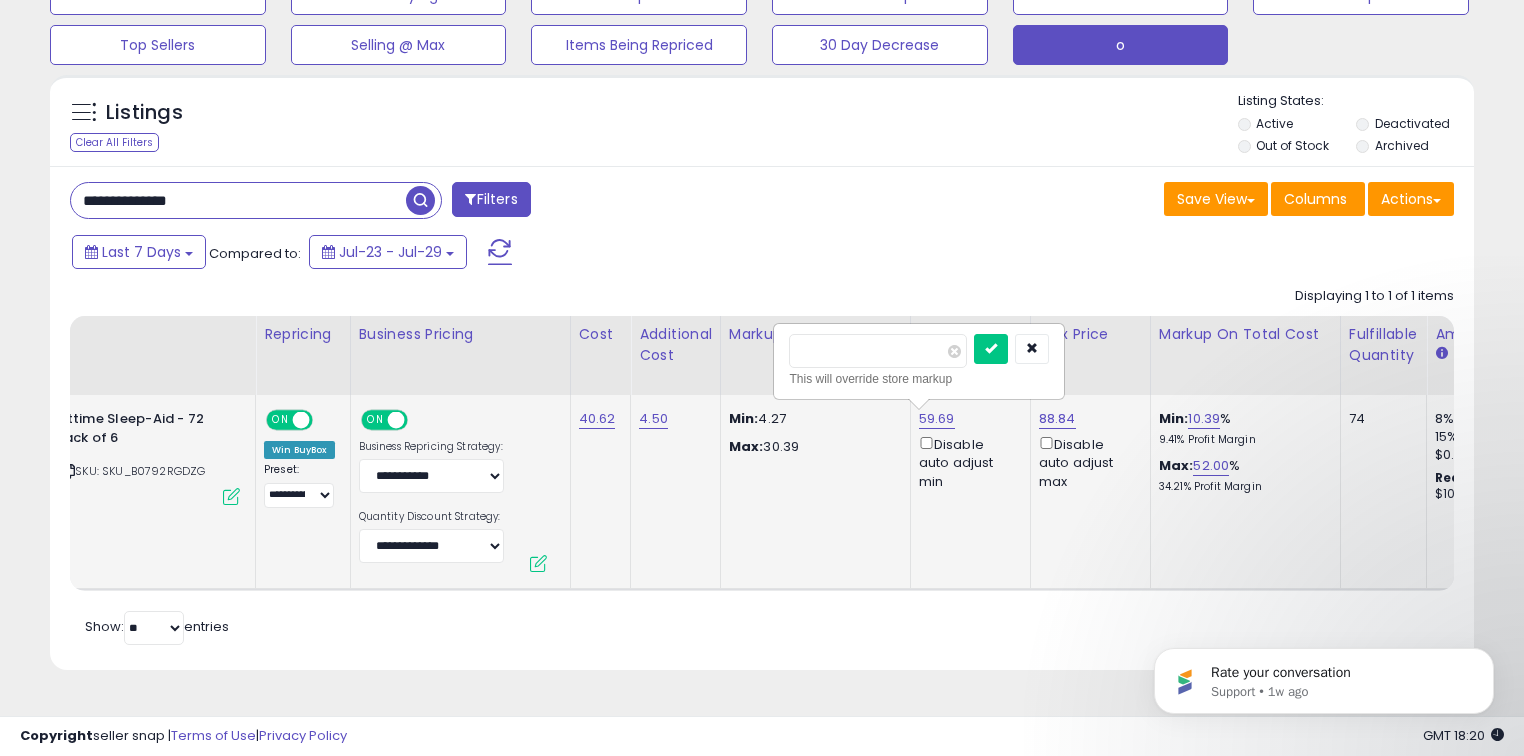 click on "*****" at bounding box center [878, 351] 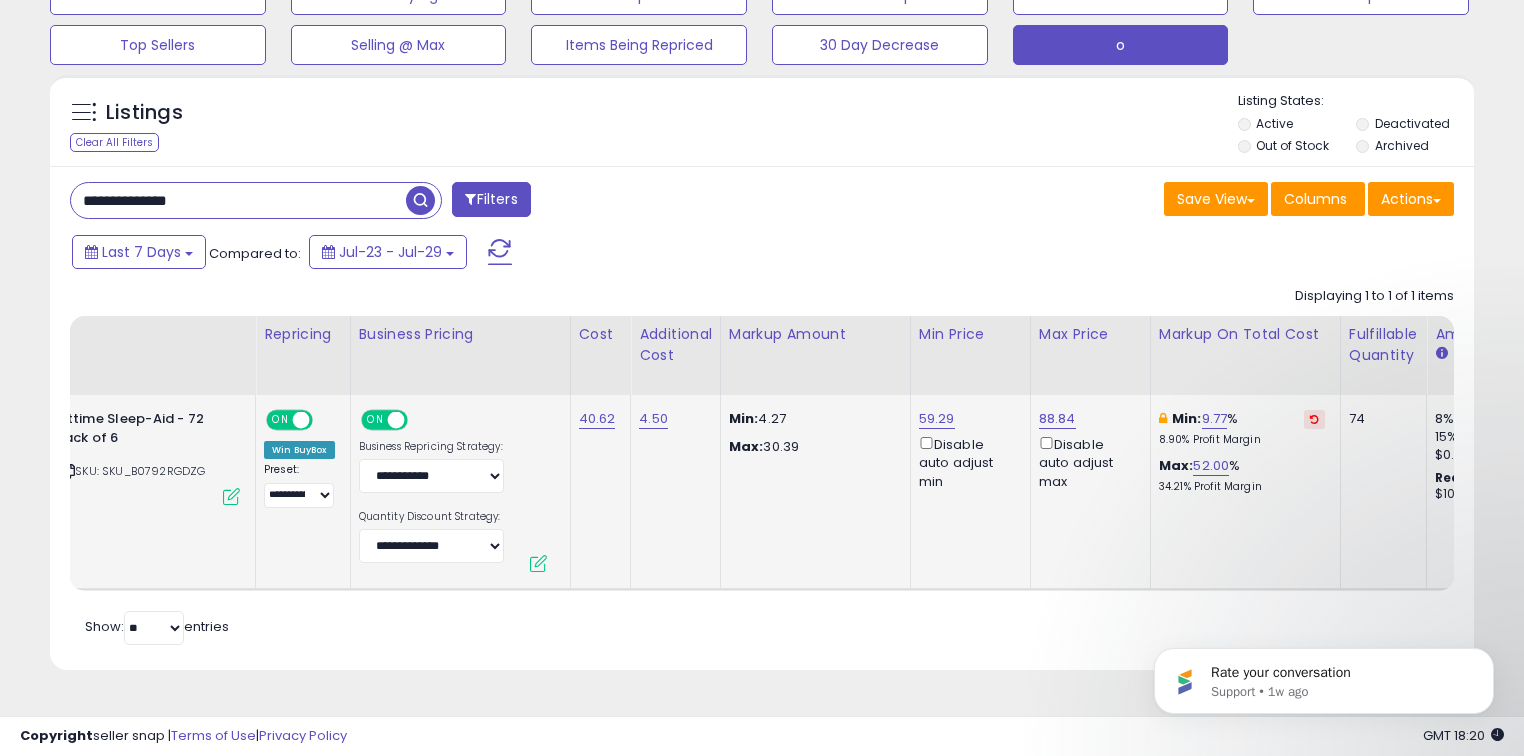 click at bounding box center [500, 252] 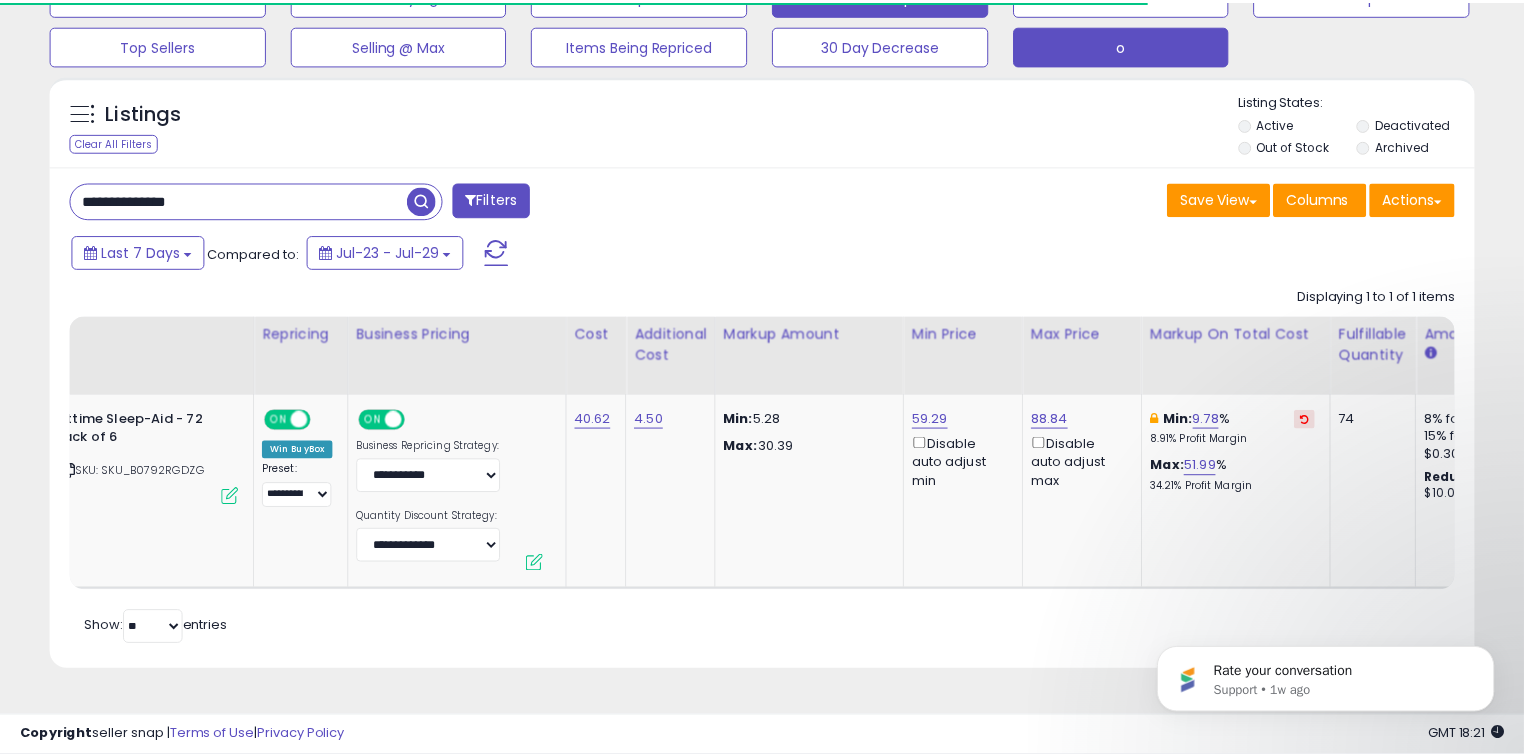 scroll, scrollTop: 140, scrollLeft: 0, axis: vertical 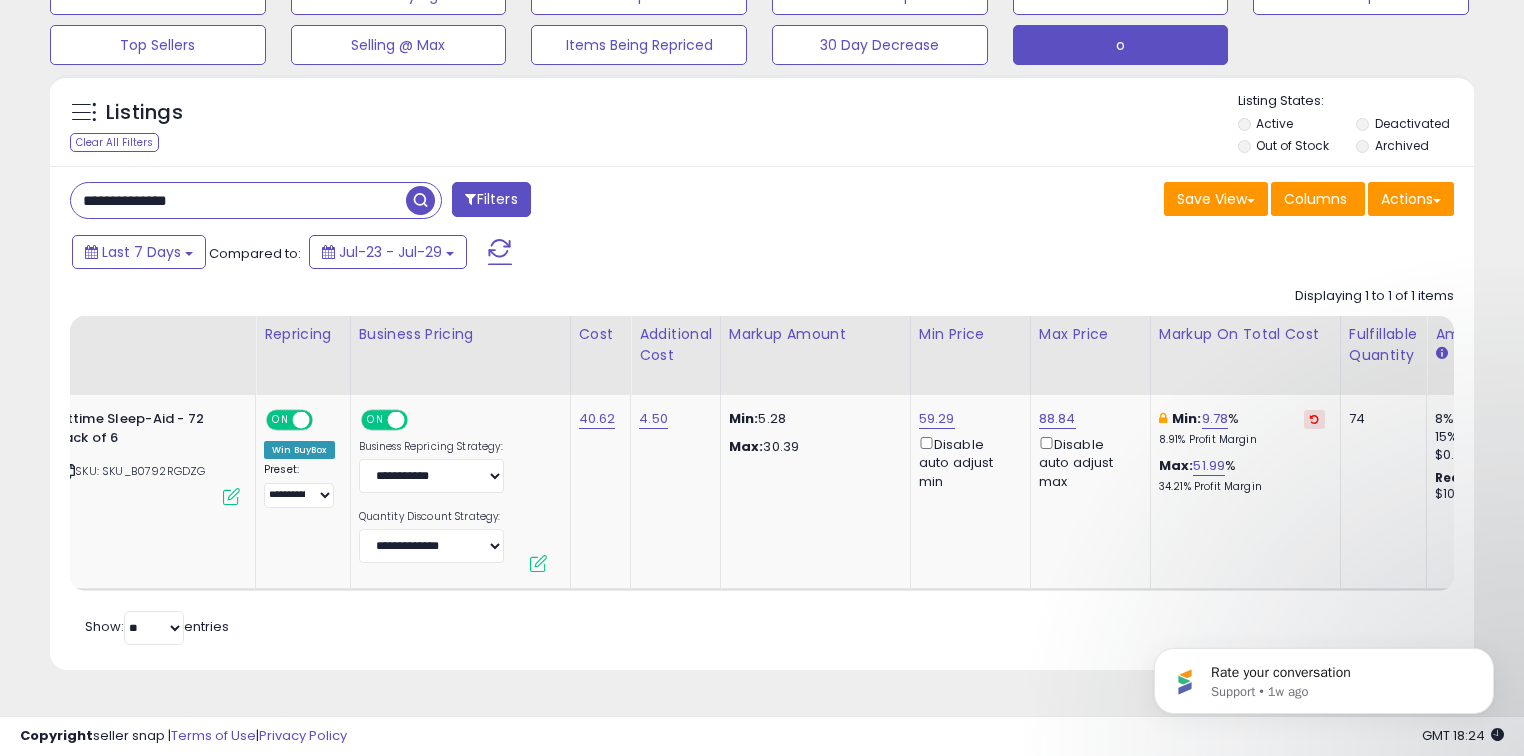 click on "**********" at bounding box center (238, 200) 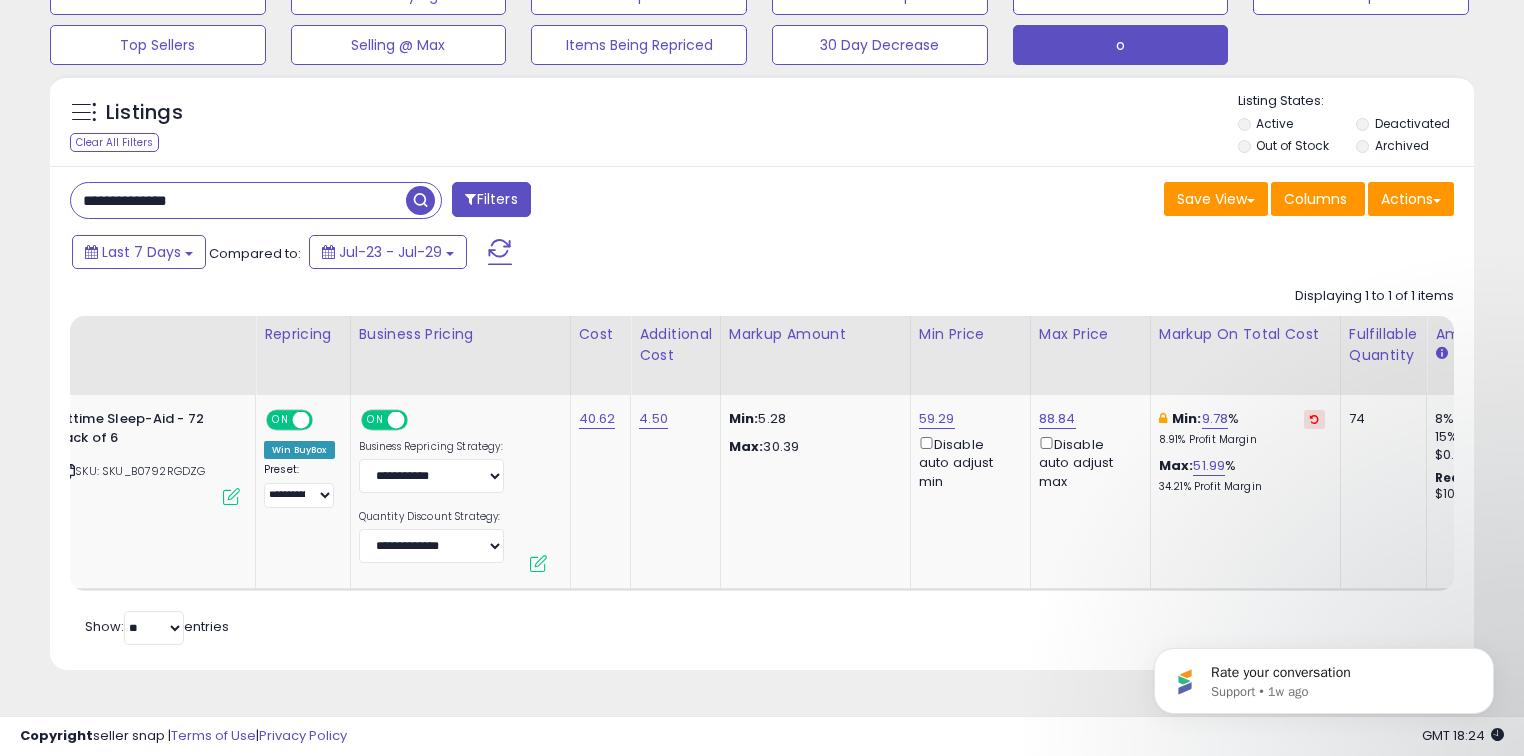 paste 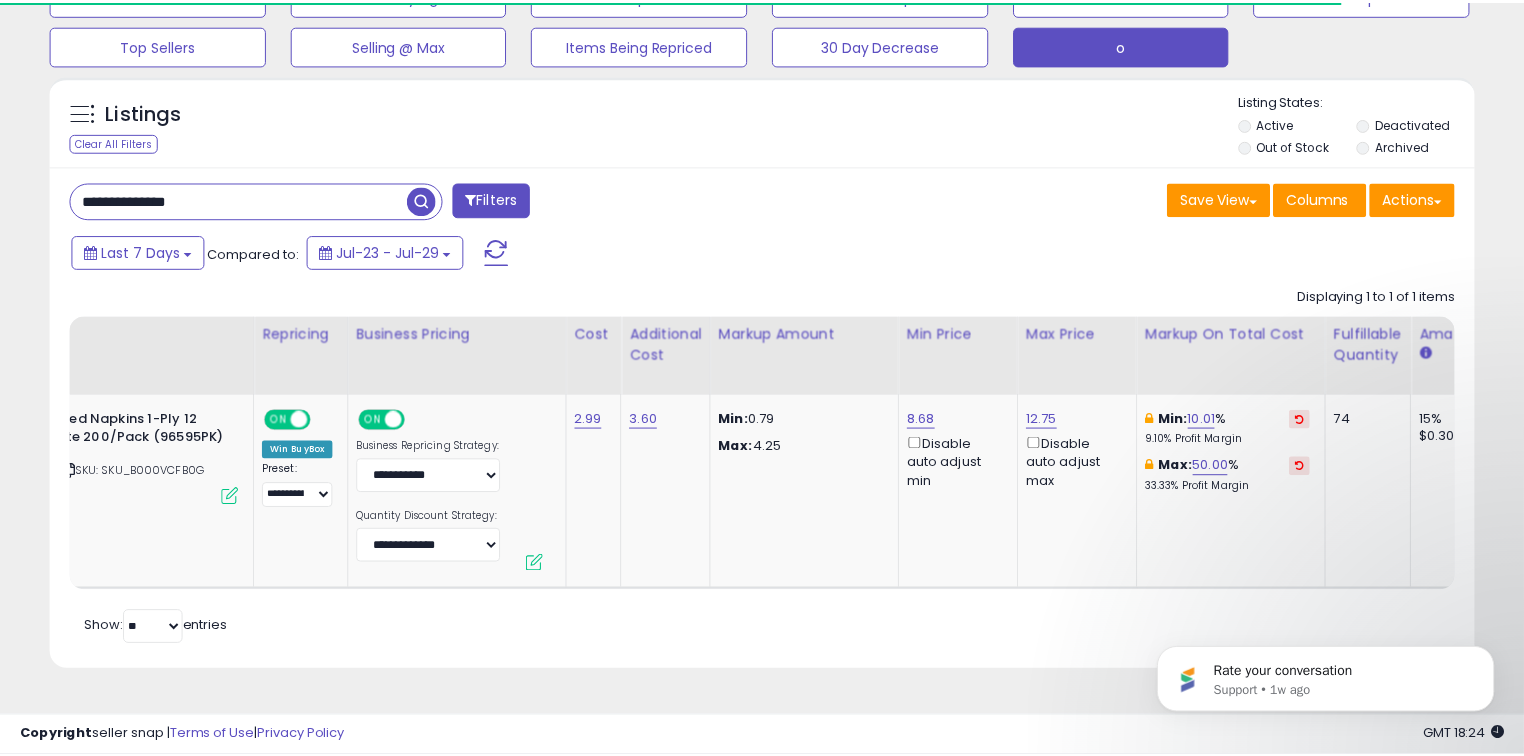 scroll, scrollTop: 140, scrollLeft: 0, axis: vertical 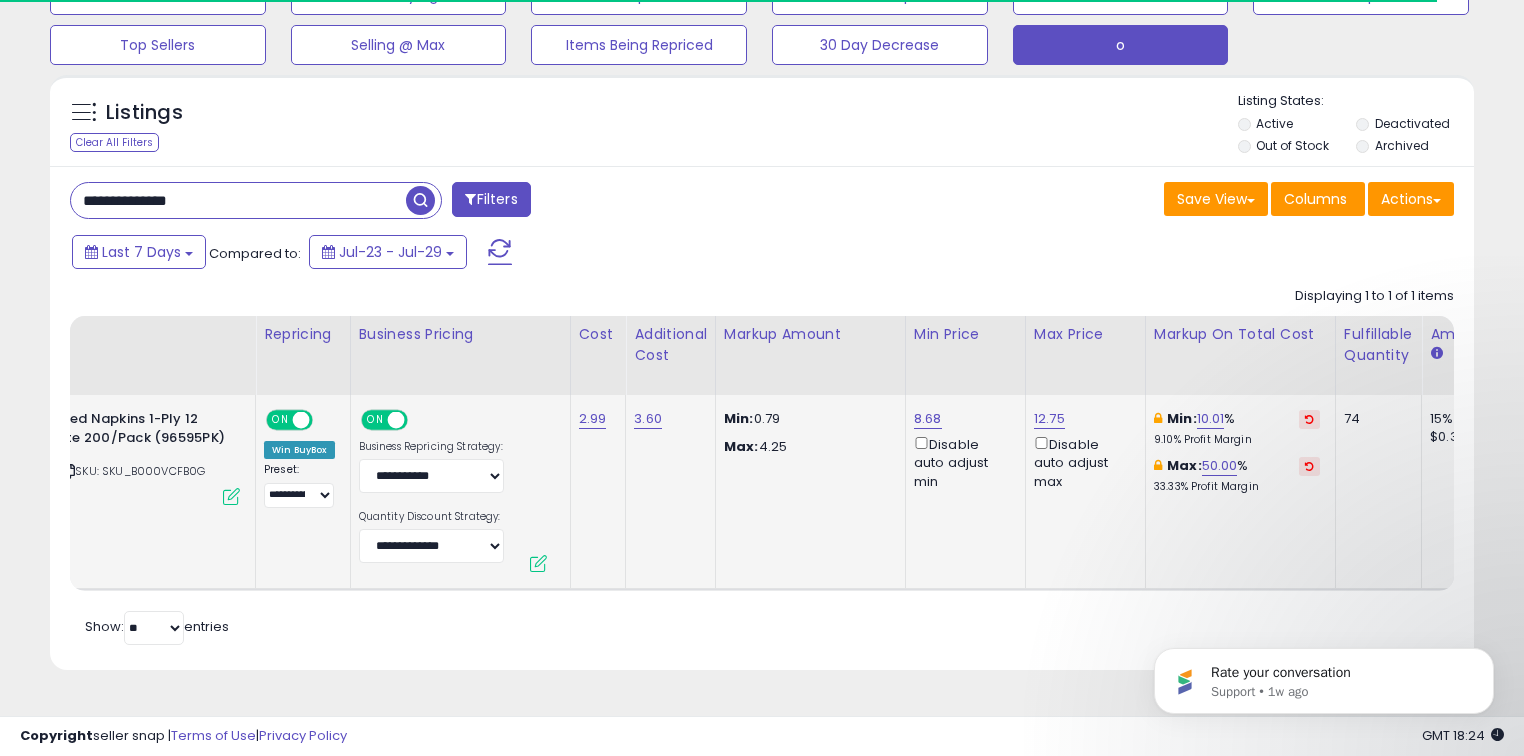 click at bounding box center (1309, 419) 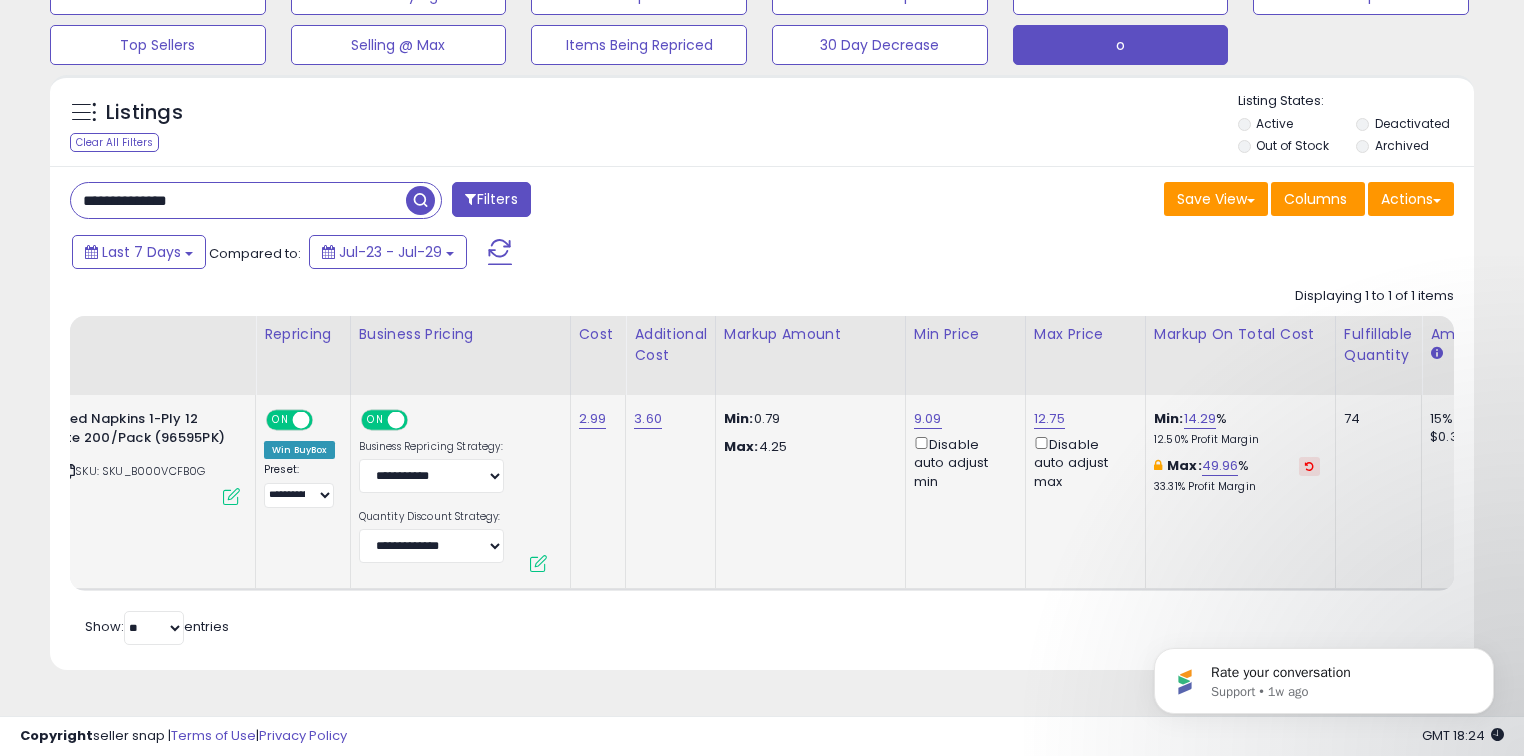 click at bounding box center (1309, 466) 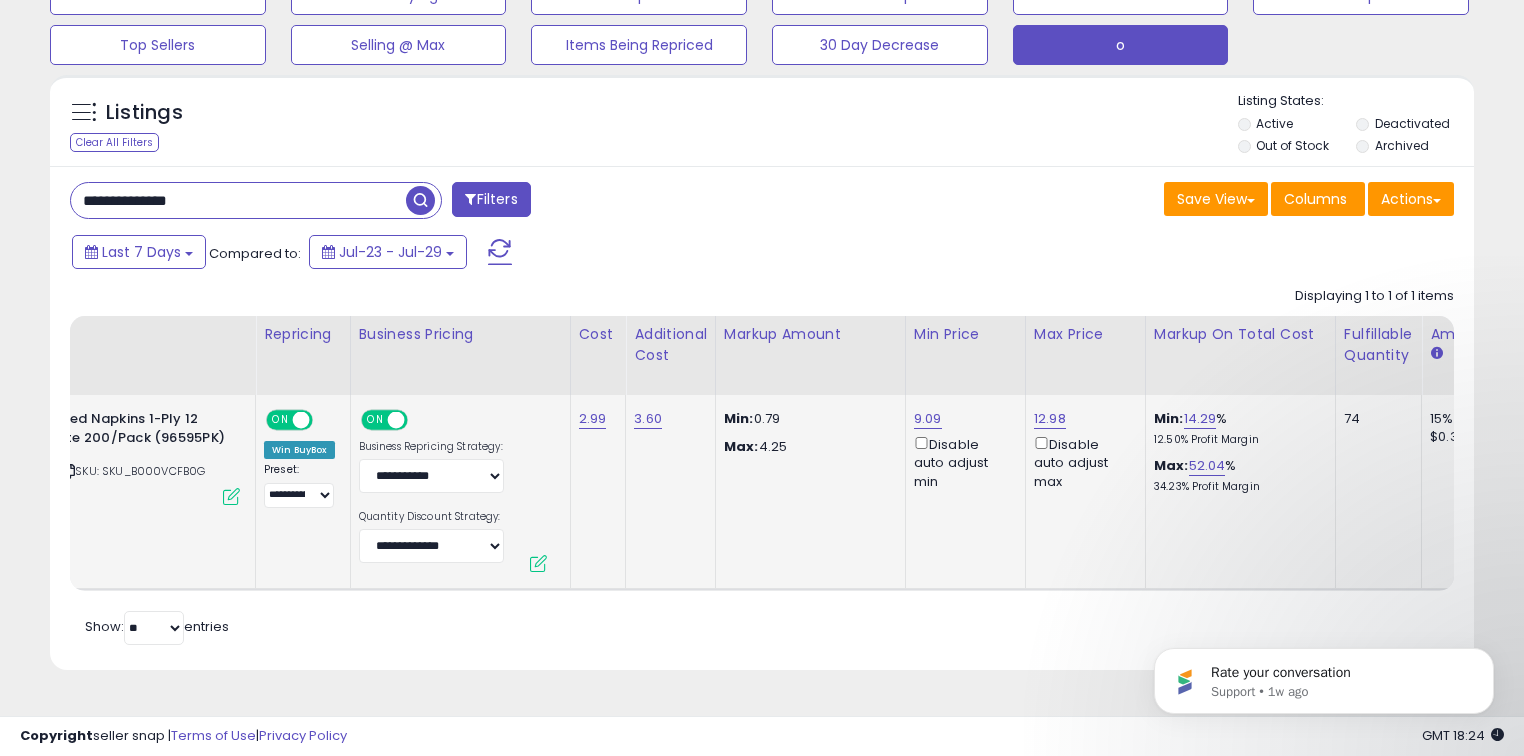 click at bounding box center (500, 252) 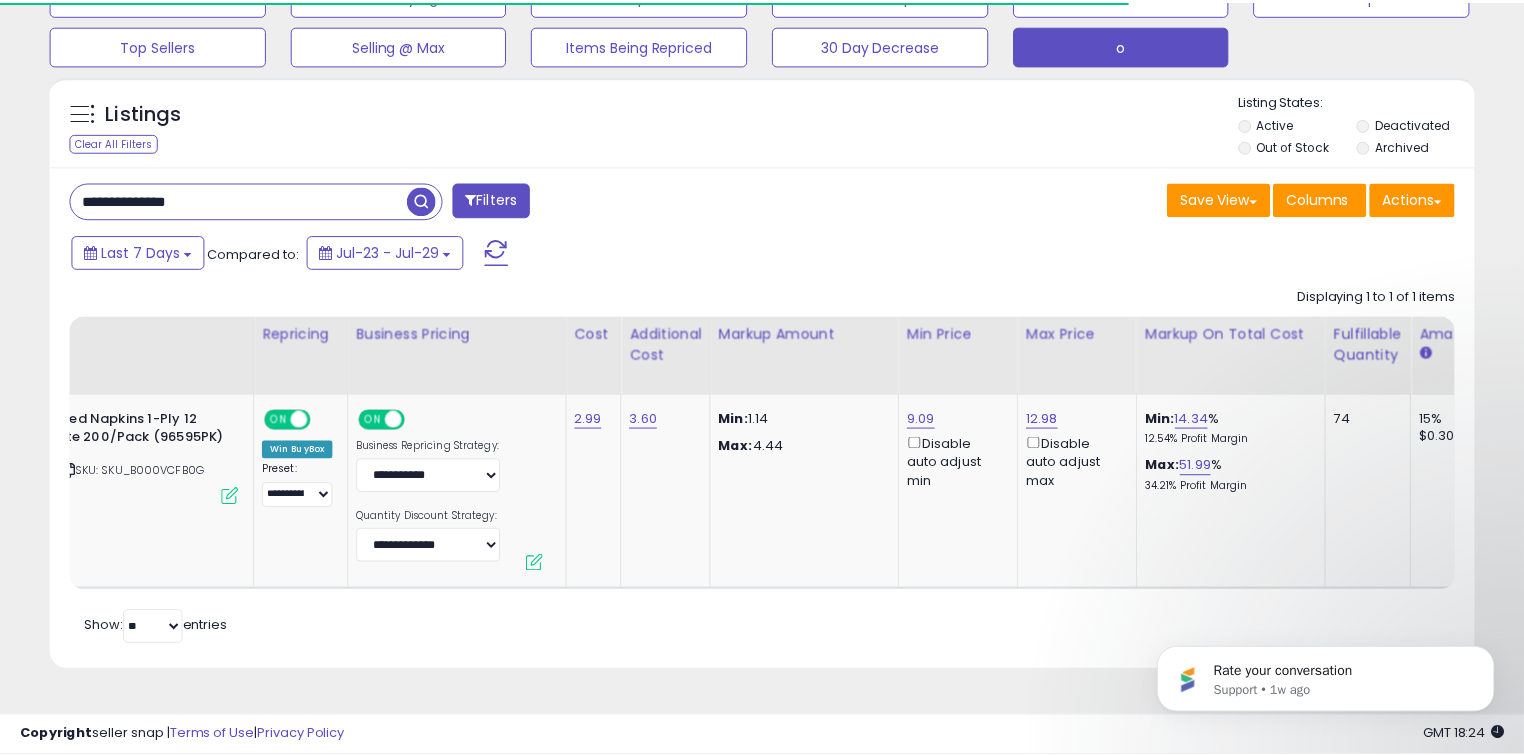 scroll, scrollTop: 140, scrollLeft: 0, axis: vertical 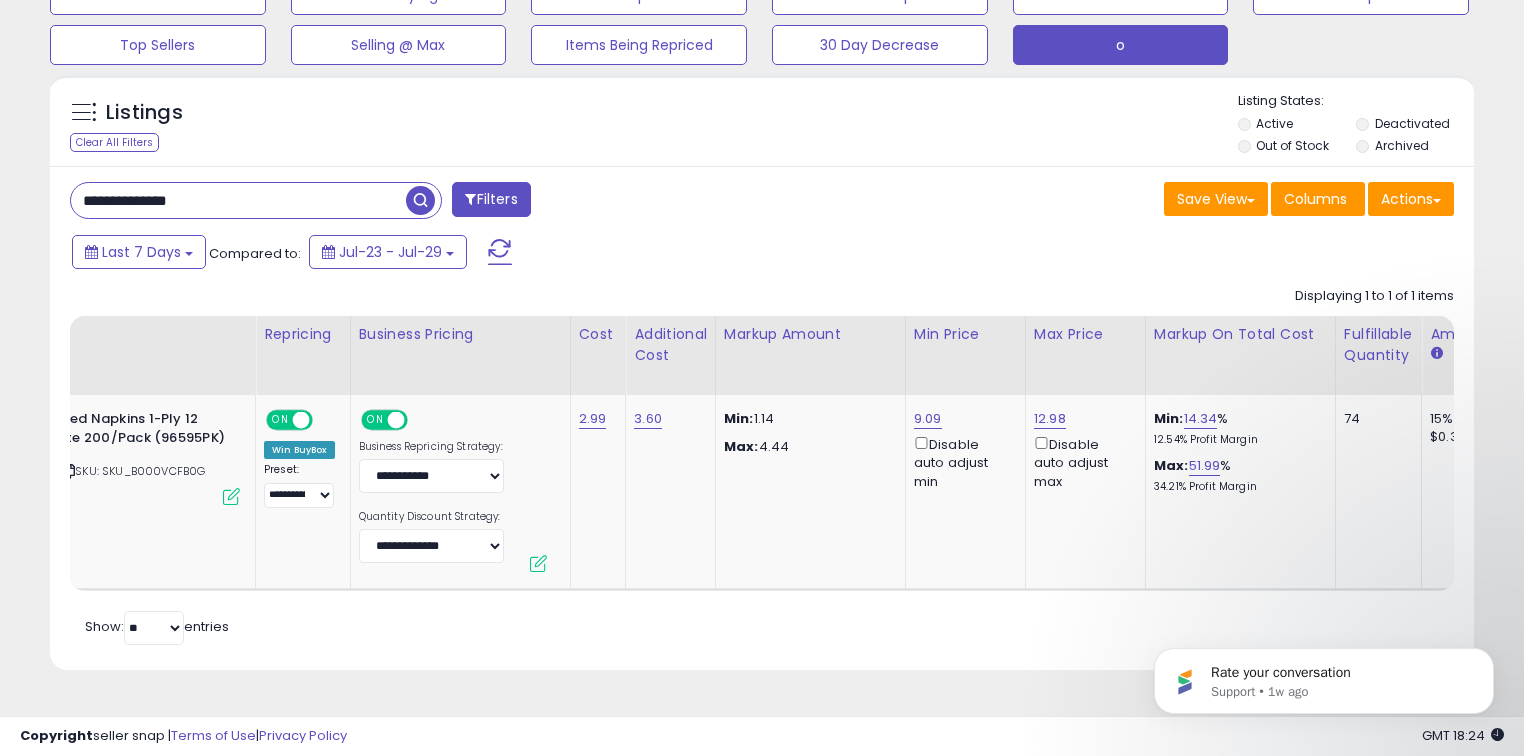 click on "**********" at bounding box center [238, 200] 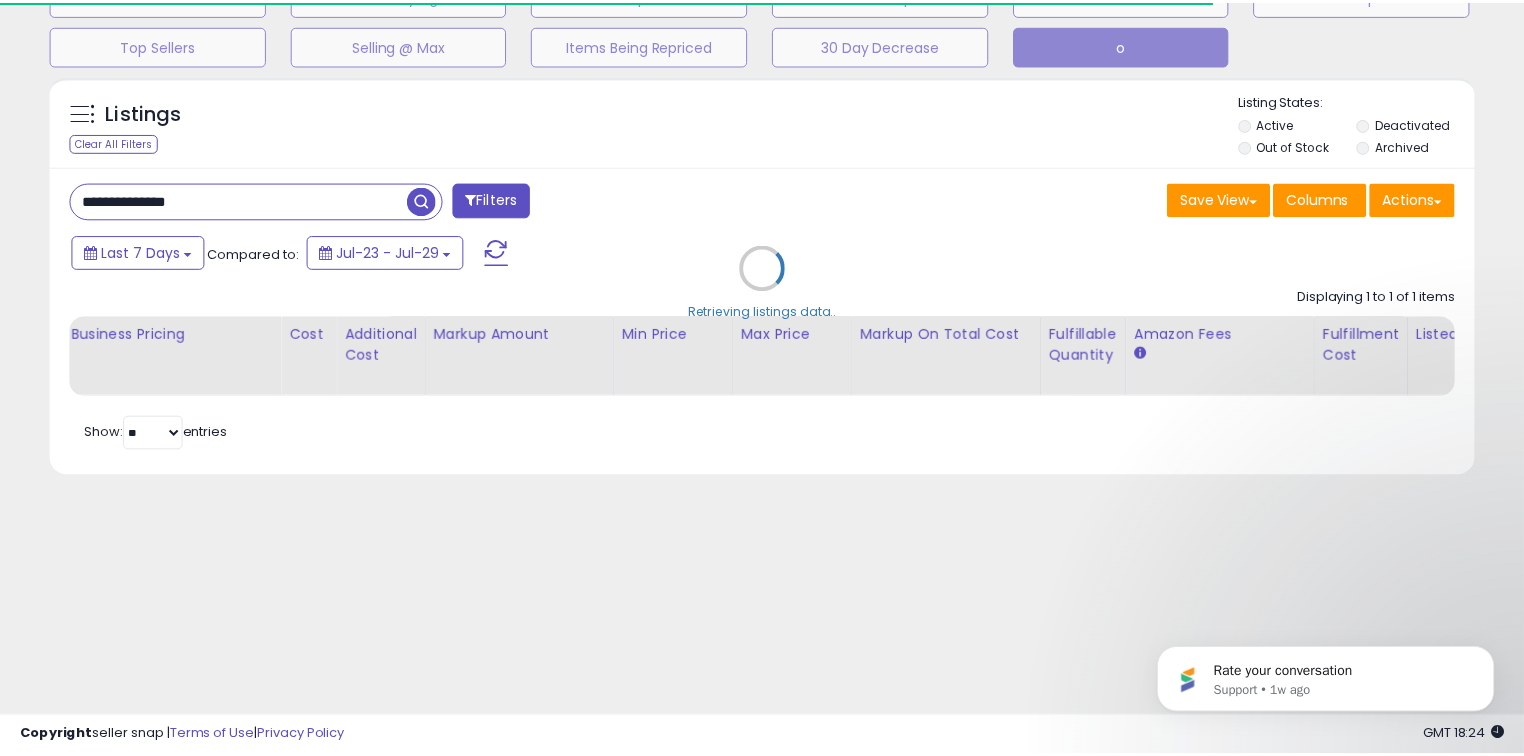 scroll, scrollTop: 140, scrollLeft: 0, axis: vertical 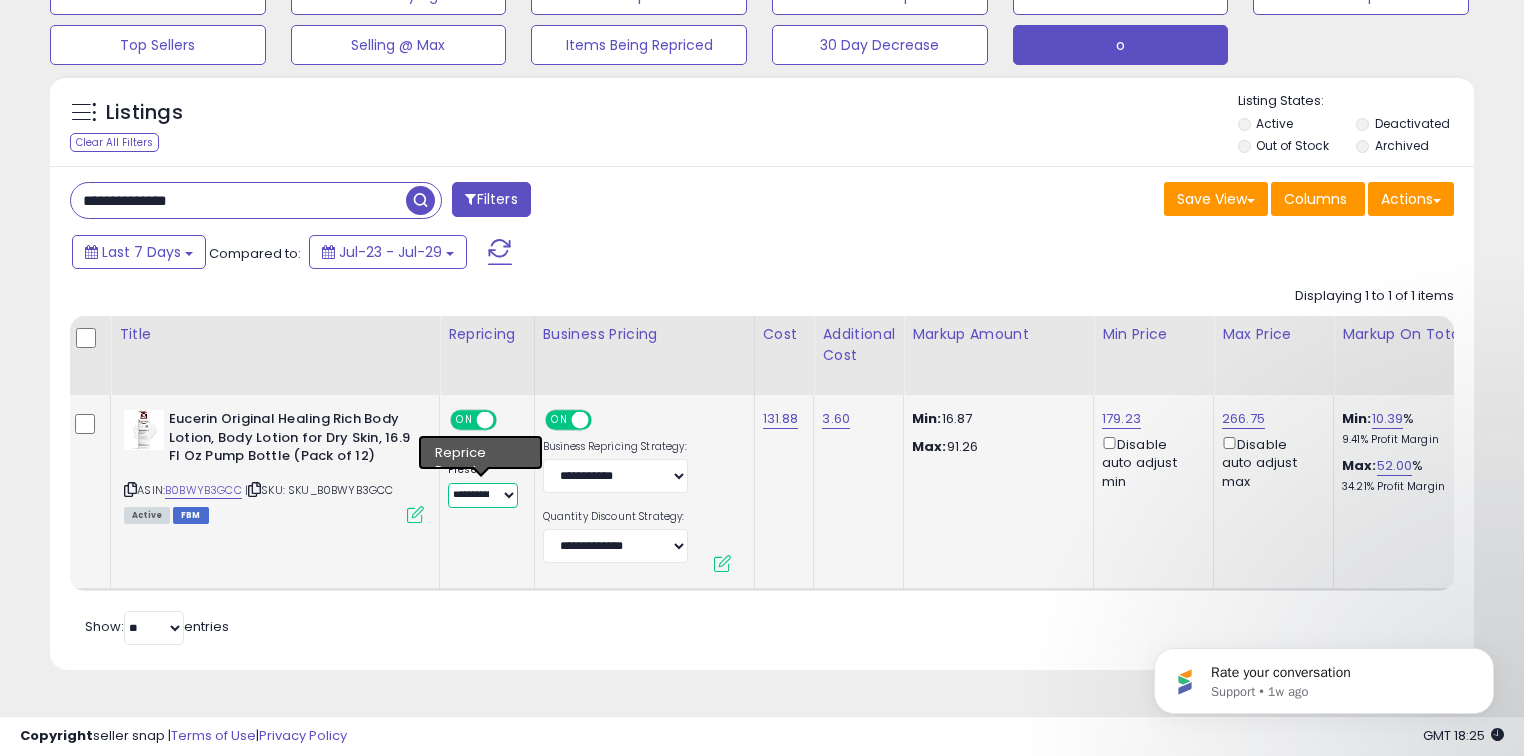 click on "**********" at bounding box center [483, 495] 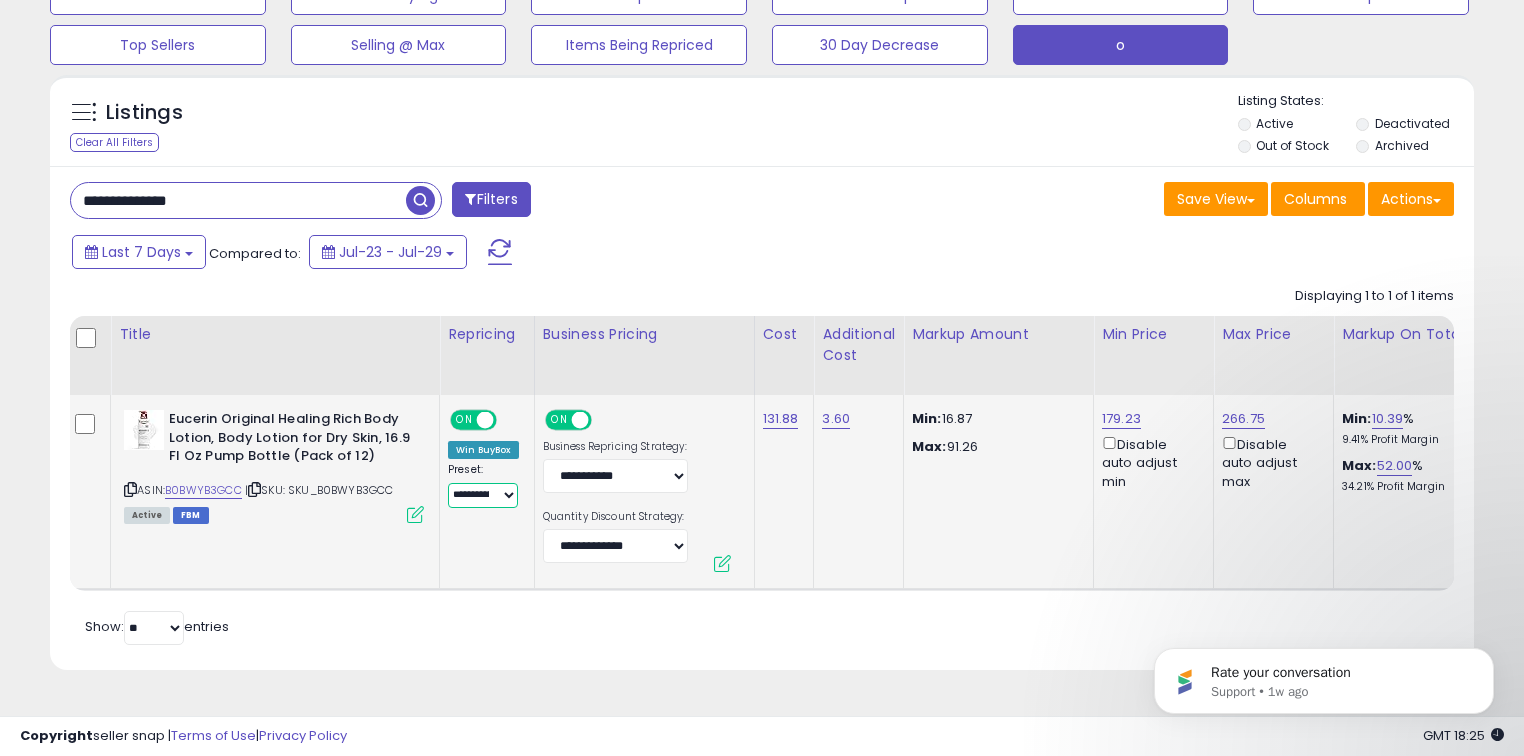 select on "*******" 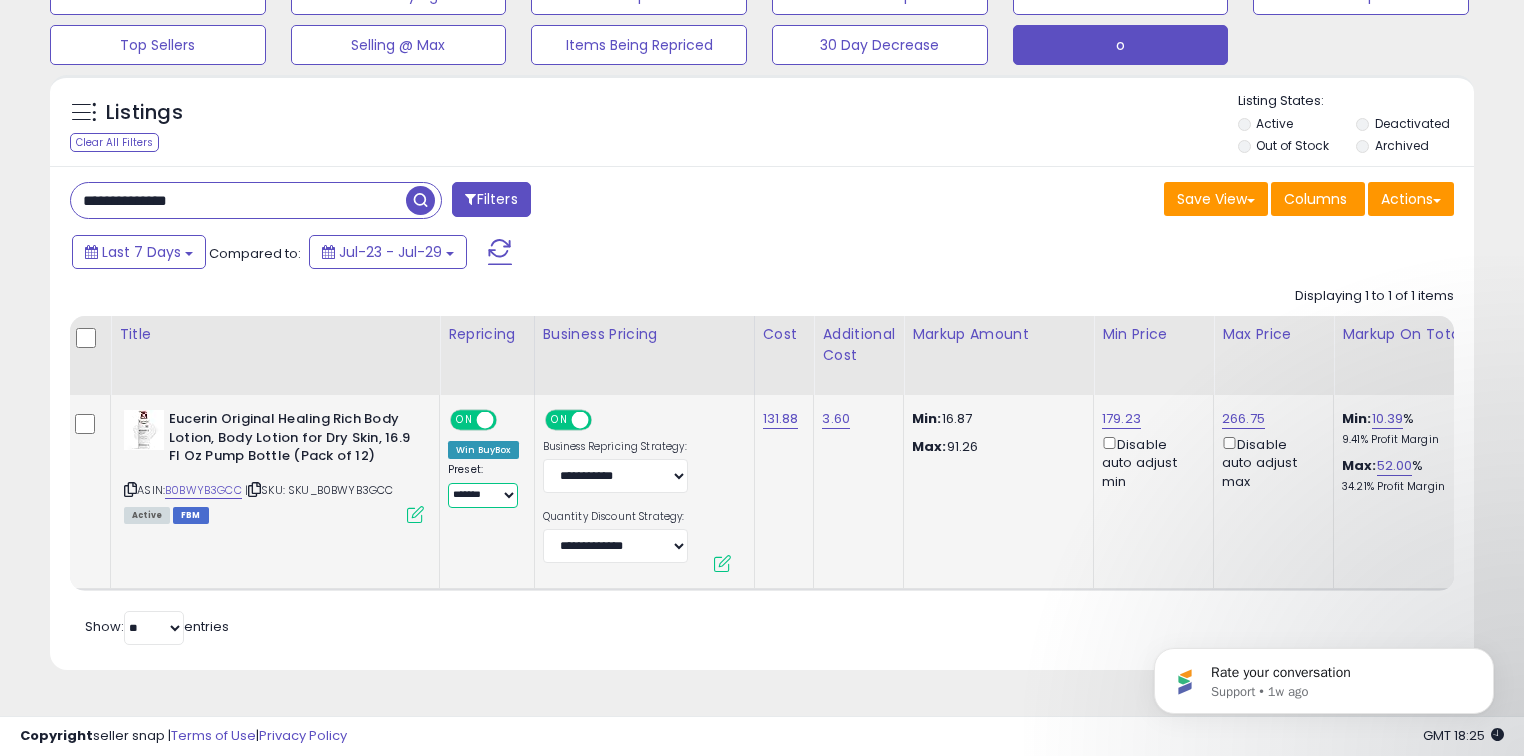 click on "**********" at bounding box center [483, 495] 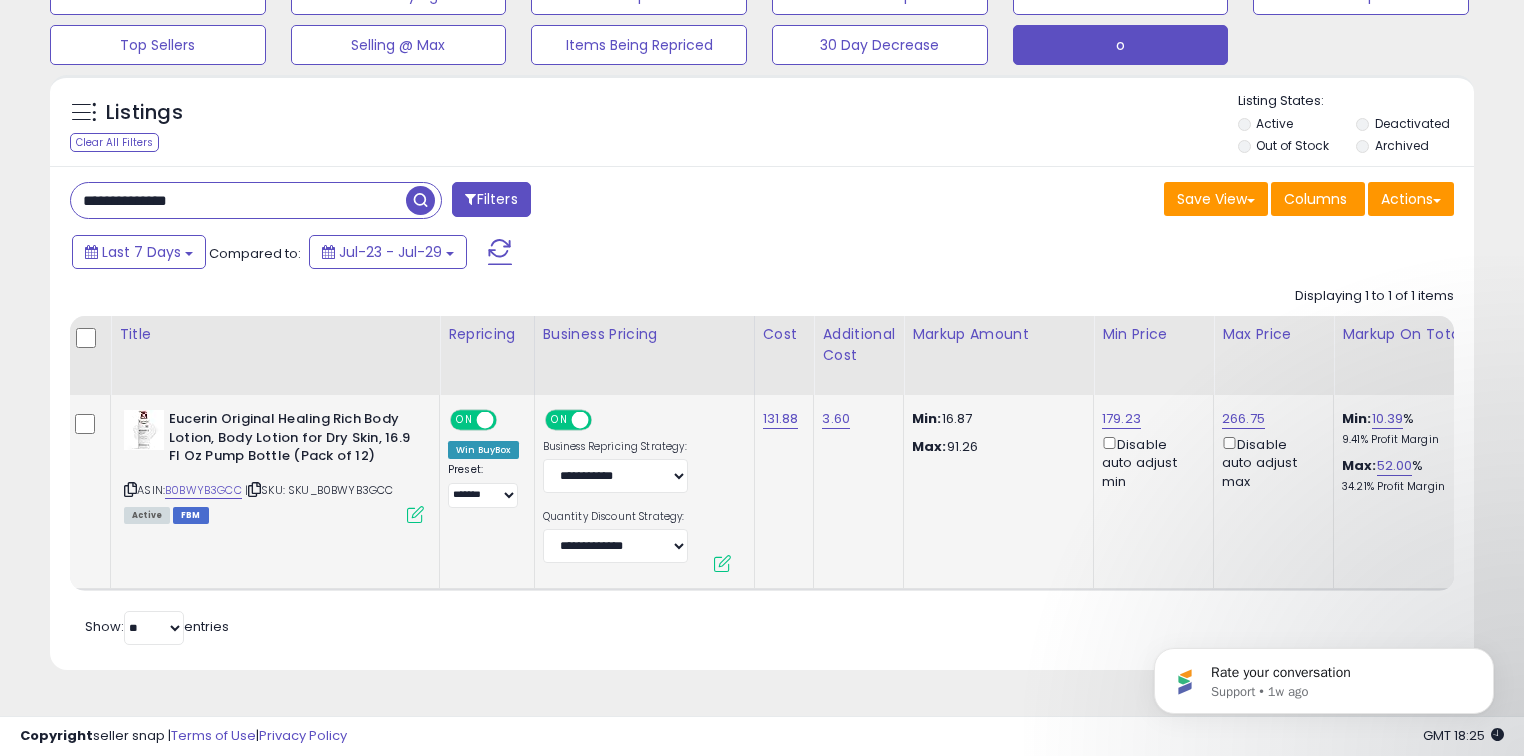 click on "**********" 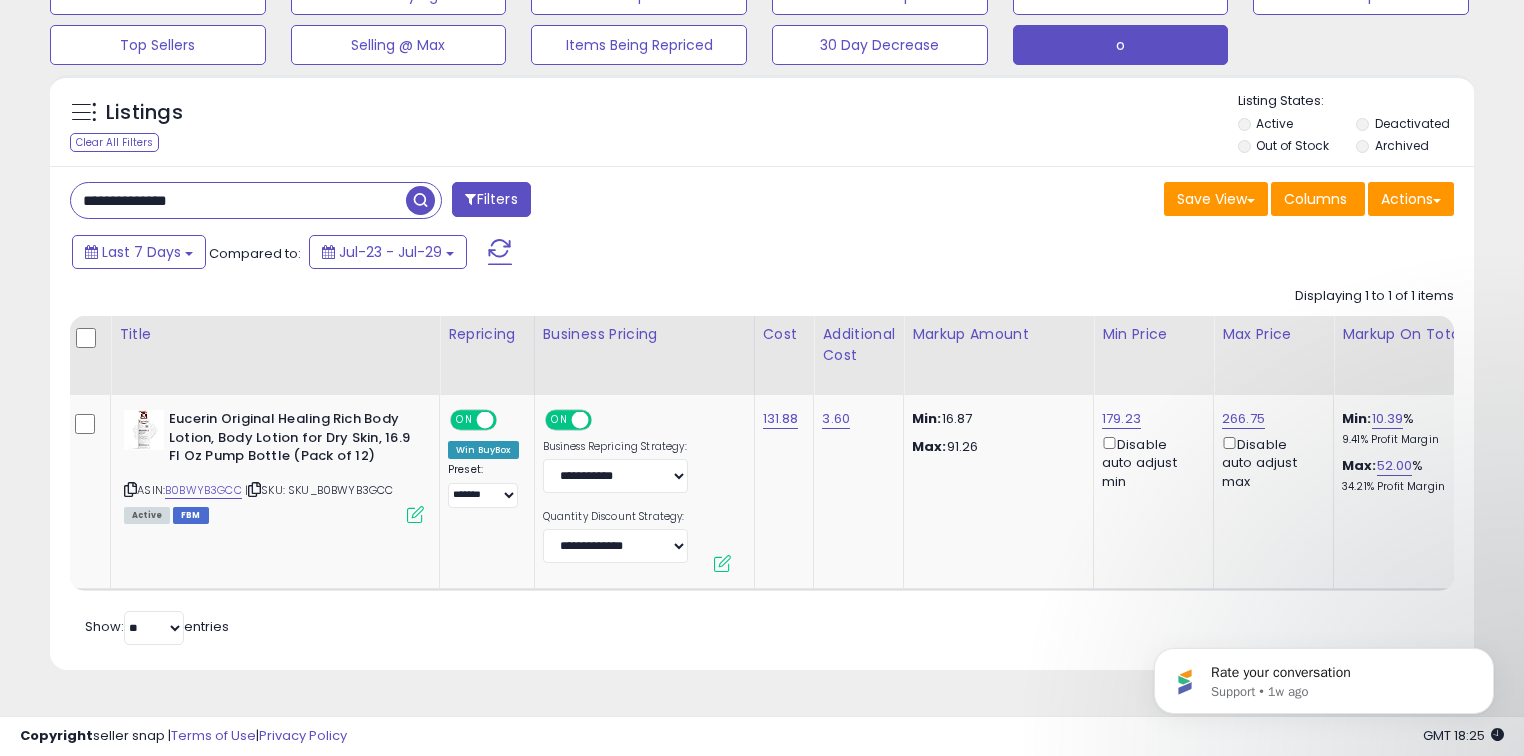 scroll, scrollTop: 0, scrollLeft: 9, axis: horizontal 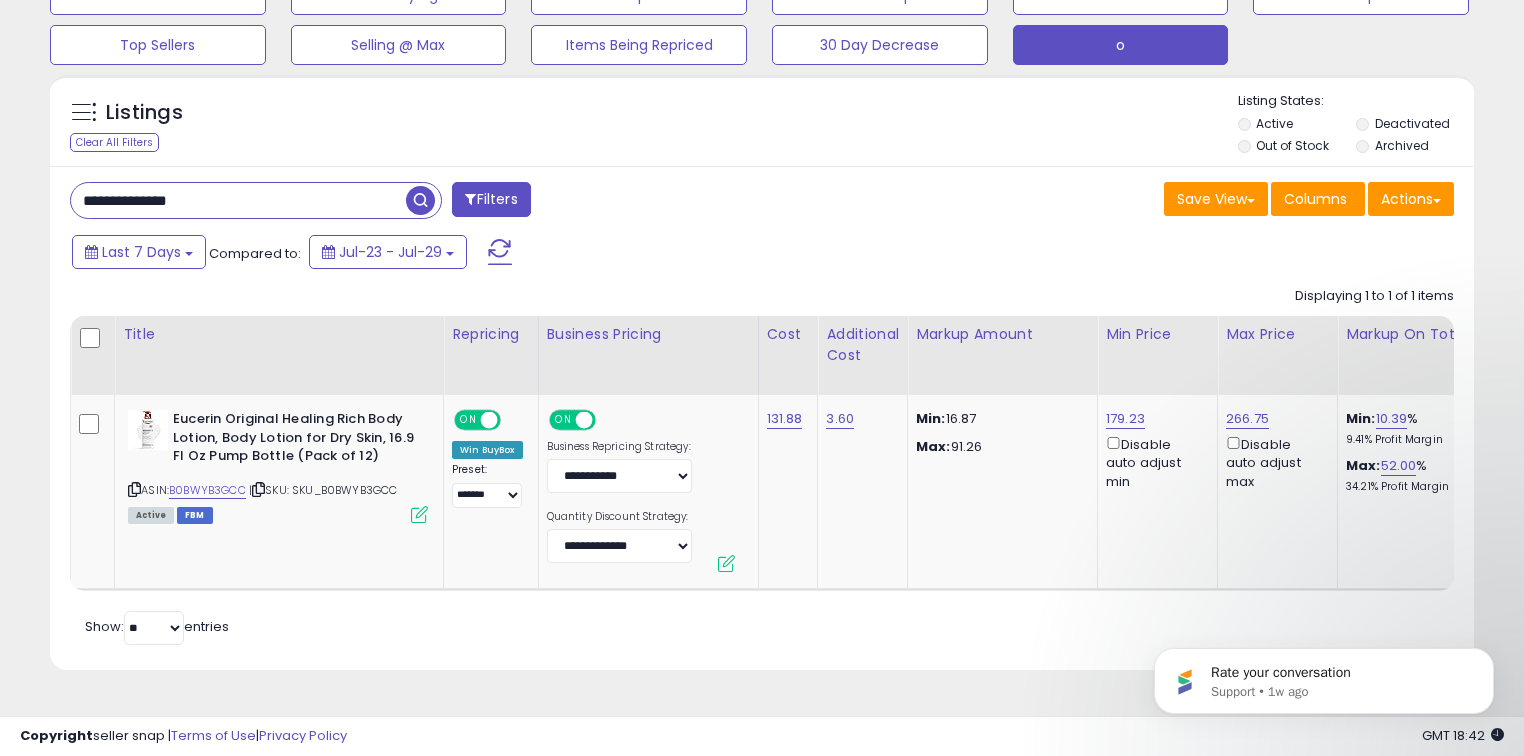 click on "**********" at bounding box center (238, 200) 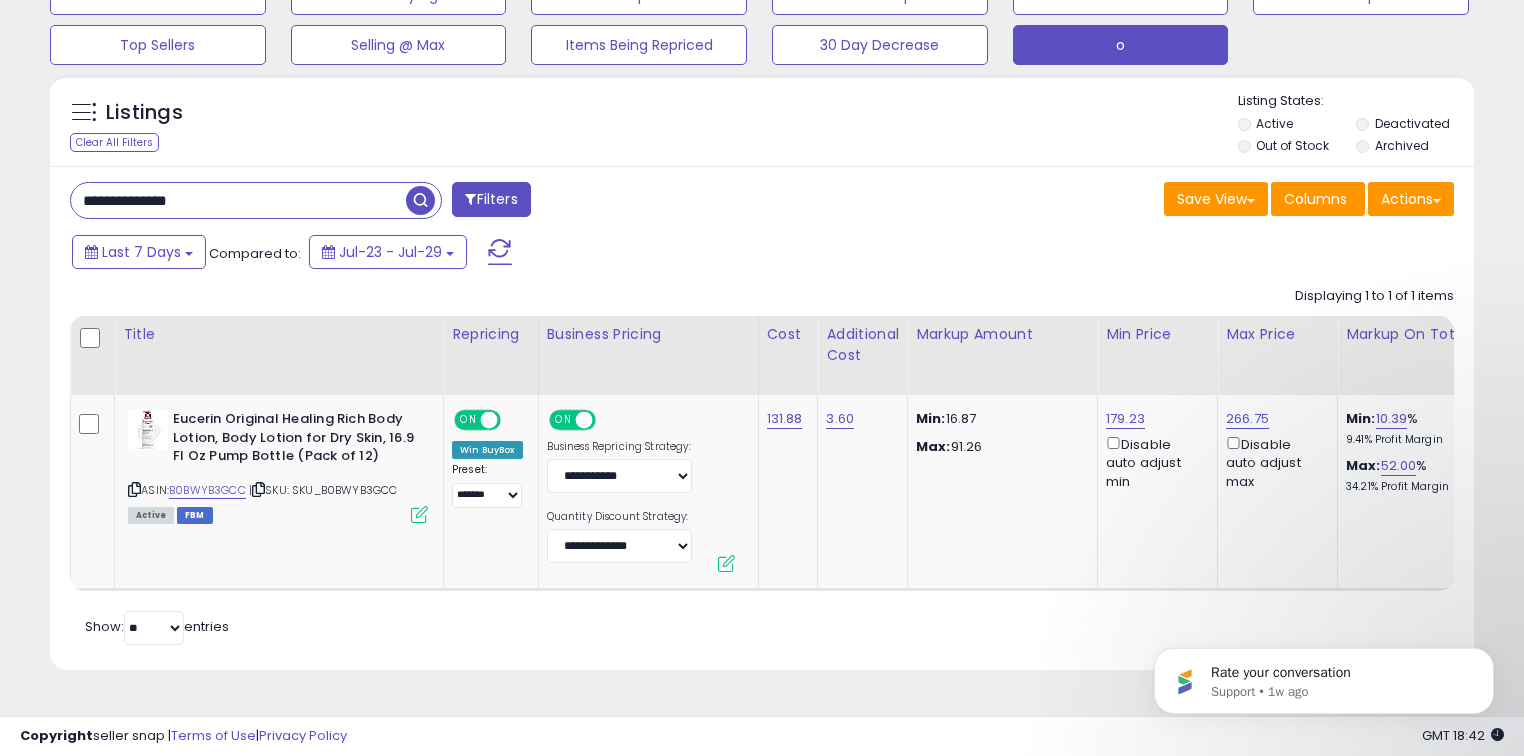 paste 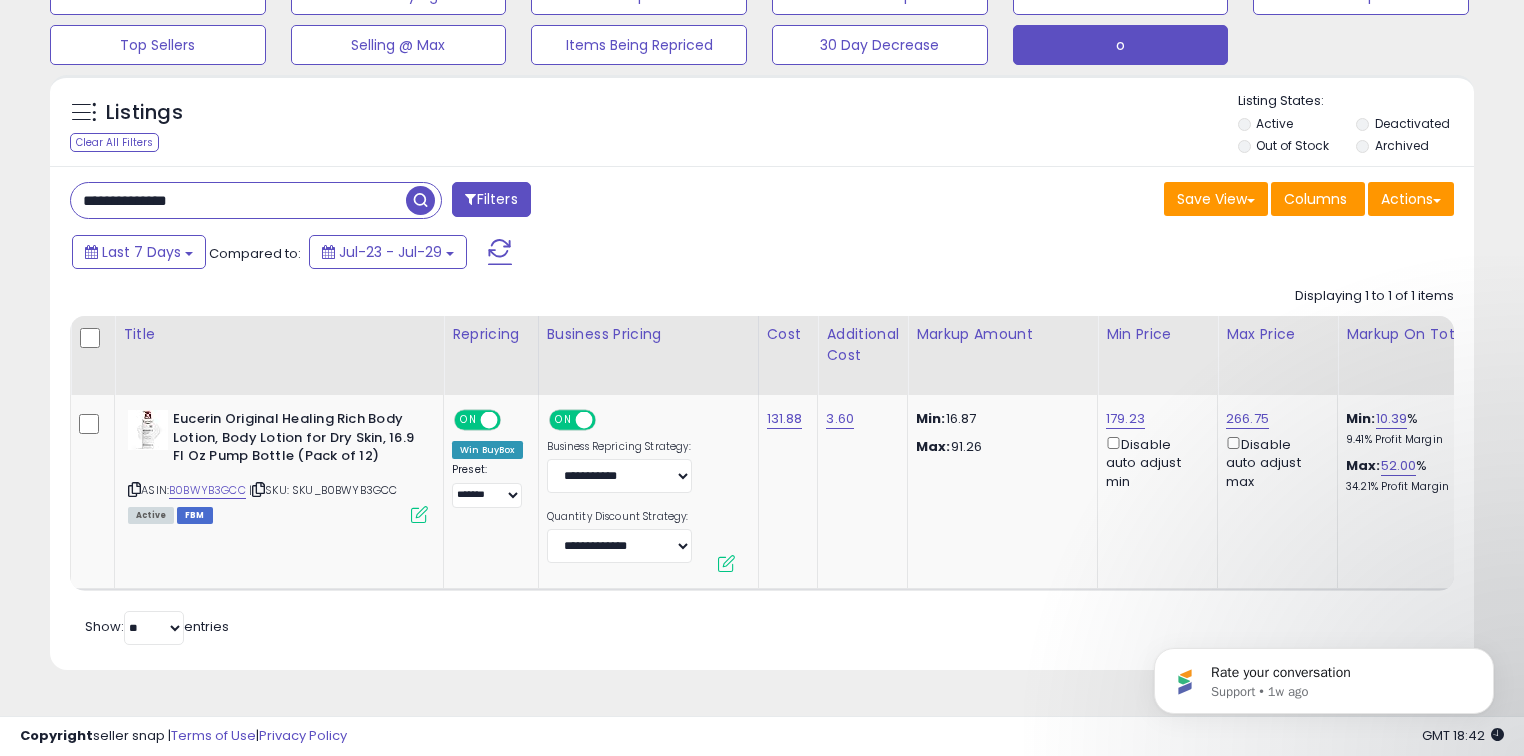 type on "**********" 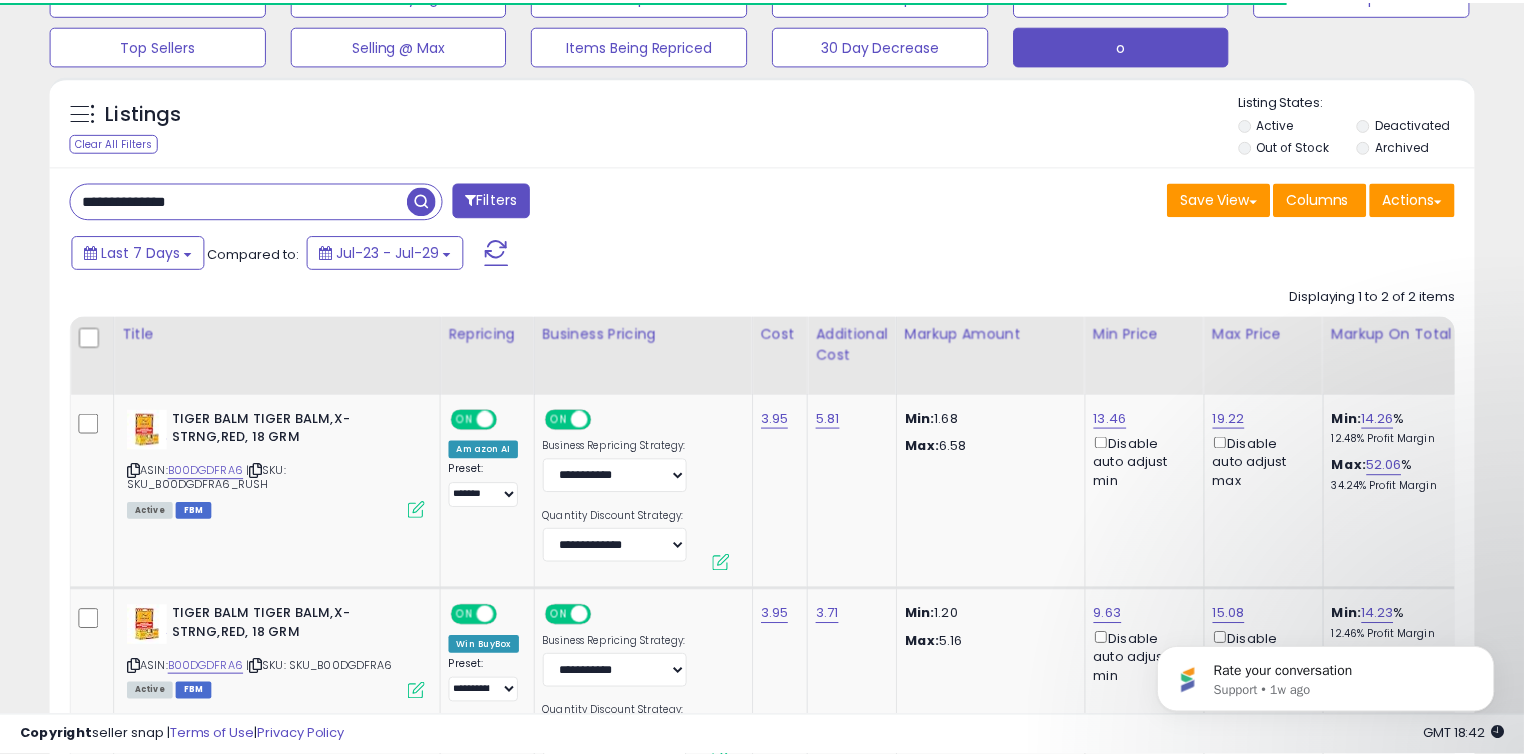 scroll, scrollTop: 140, scrollLeft: 0, axis: vertical 